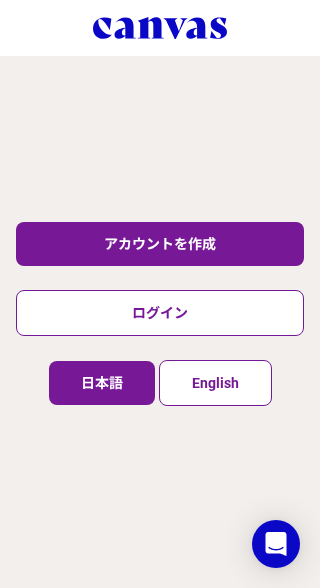 scroll, scrollTop: 0, scrollLeft: 0, axis: both 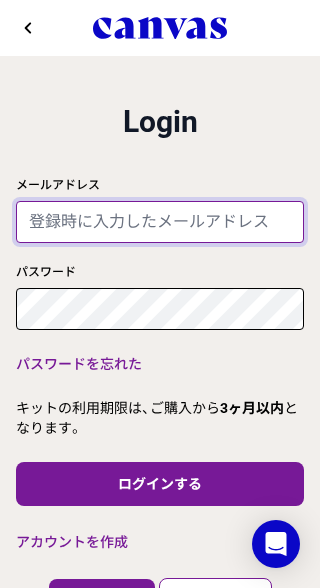 click on "メールアドレス" at bounding box center [160, 222] 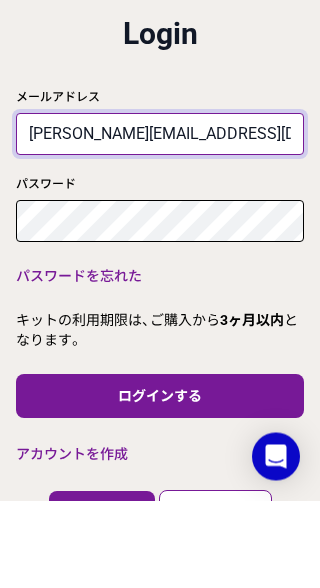 type on "[PERSON_NAME][EMAIL_ADDRESS][DOMAIN_NAME]" 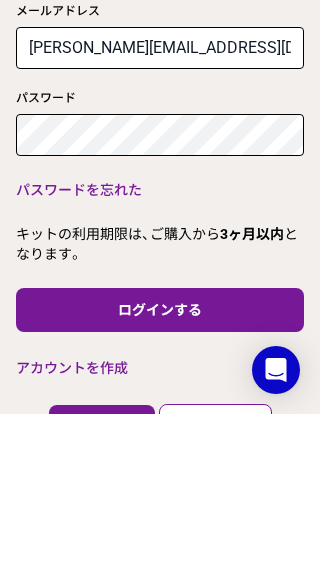 scroll, scrollTop: 101, scrollLeft: 0, axis: vertical 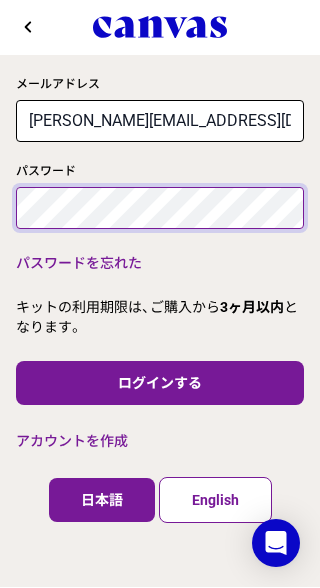 click on "ログインする" at bounding box center [160, 384] 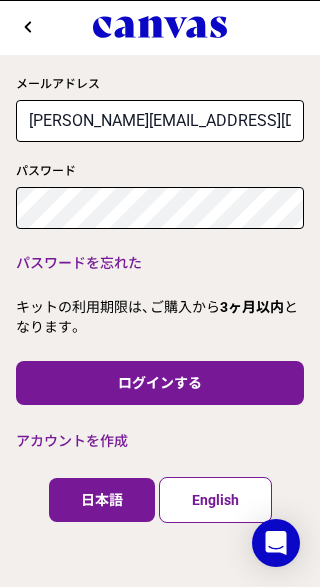 scroll, scrollTop: 0, scrollLeft: 0, axis: both 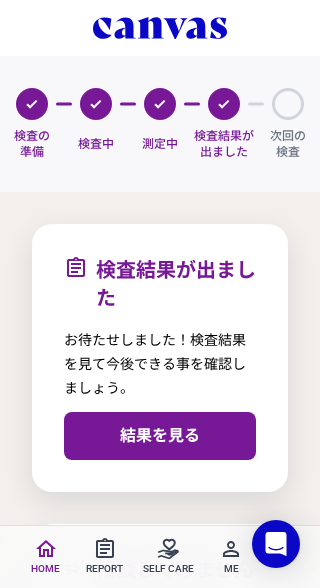 click on "次回の 検査" at bounding box center [288, 144] 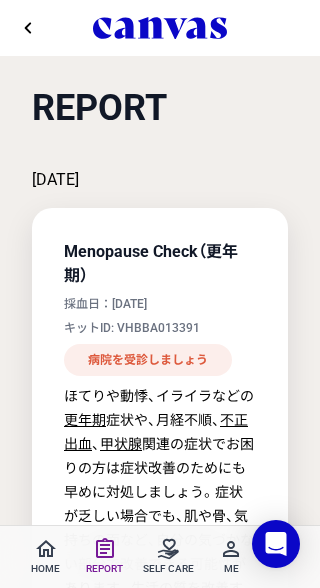 click on "Self Care" at bounding box center (168, 568) 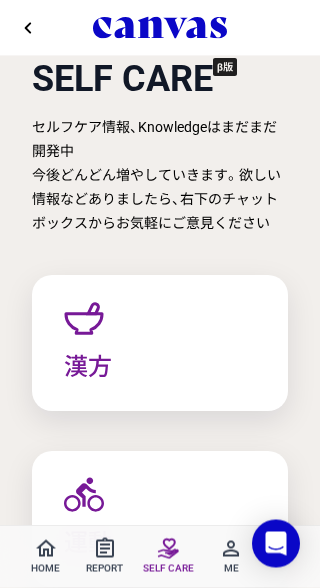 scroll, scrollTop: 0, scrollLeft: 0, axis: both 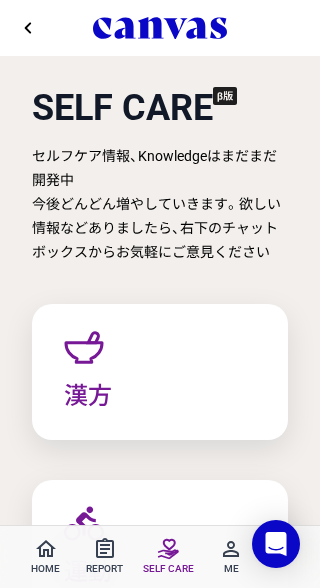 click on "person_outline" at bounding box center [231, 549] 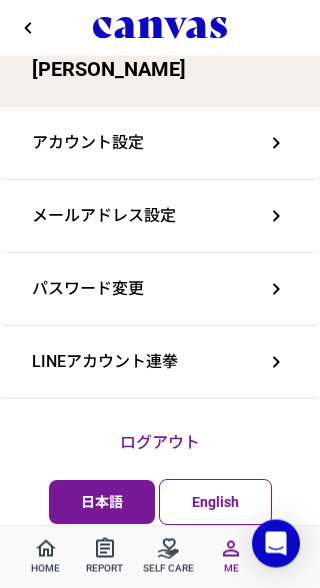 scroll, scrollTop: 0, scrollLeft: 0, axis: both 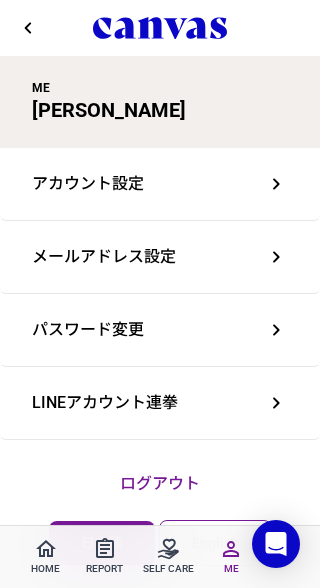 click on "ログアウト" at bounding box center [160, 483] 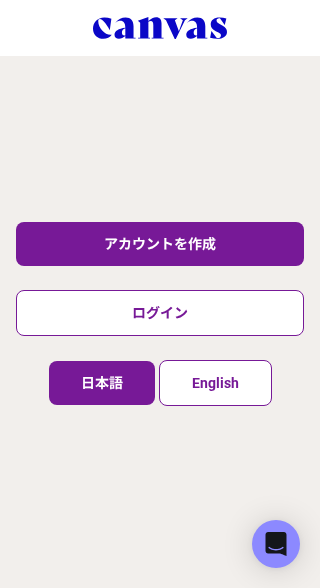 scroll, scrollTop: 0, scrollLeft: 0, axis: both 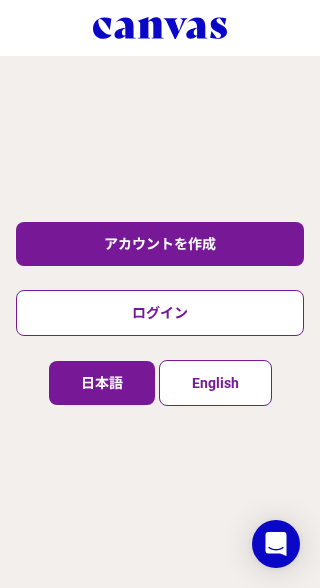 click on "ログイン" at bounding box center [160, 313] 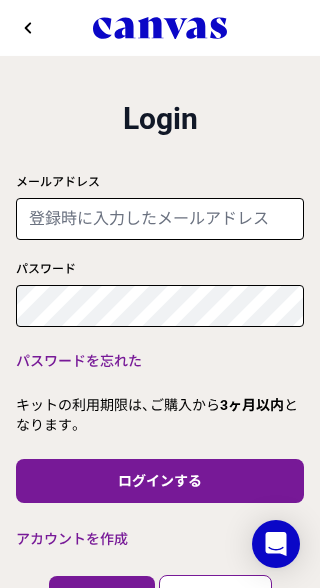 scroll, scrollTop: 33, scrollLeft: 0, axis: vertical 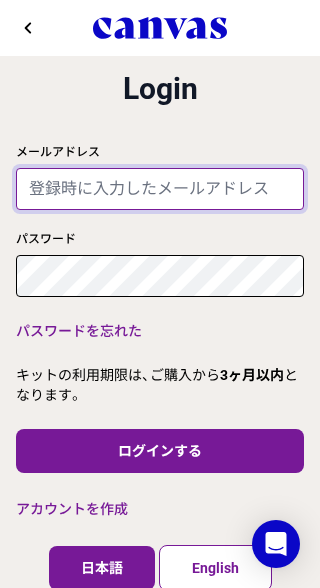 click on "メールアドレス" at bounding box center [160, 189] 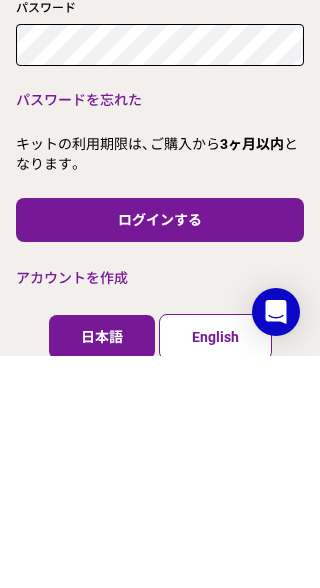 type on "[PERSON_NAME][EMAIL_ADDRESS][DOMAIN_NAME]" 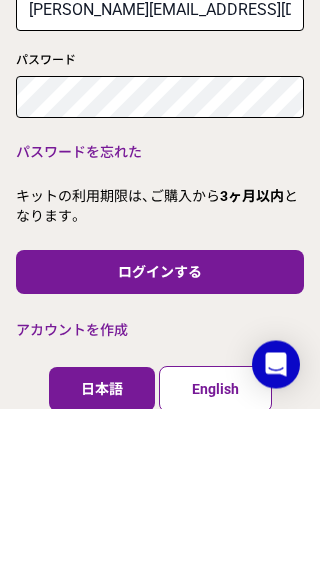 scroll, scrollTop: 101, scrollLeft: 0, axis: vertical 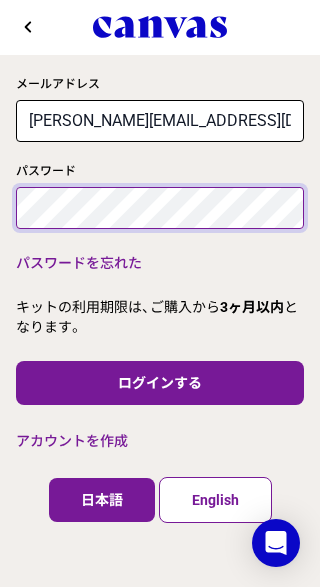 click on "ログインする" at bounding box center (160, 384) 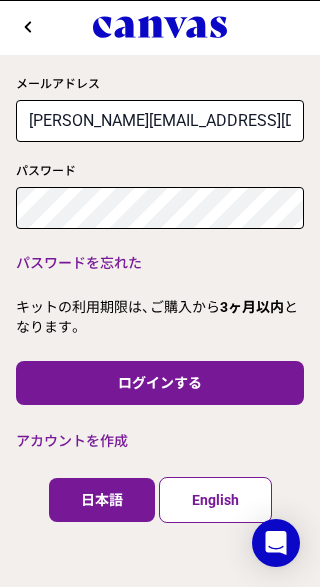 scroll, scrollTop: 0, scrollLeft: 0, axis: both 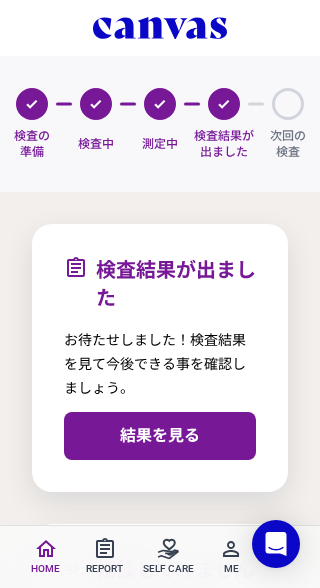 click on "結果を見る" at bounding box center [160, 436] 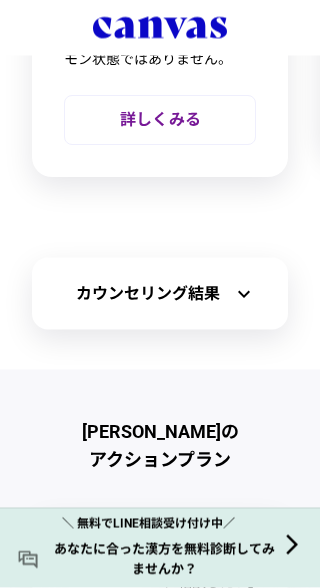 scroll, scrollTop: 1247, scrollLeft: 0, axis: vertical 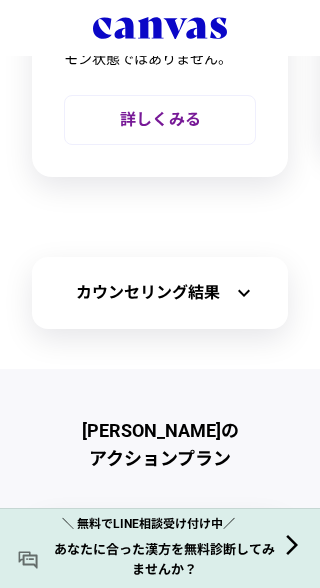click on "expand_more" at bounding box center (244, 293) 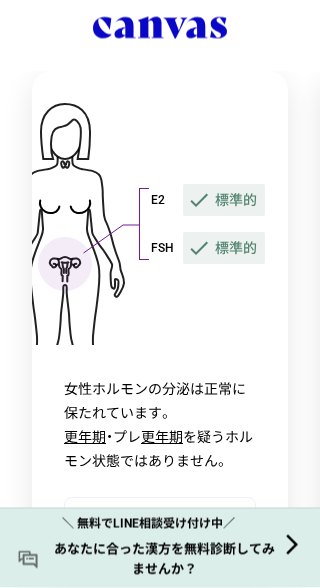 scroll, scrollTop: 732, scrollLeft: 0, axis: vertical 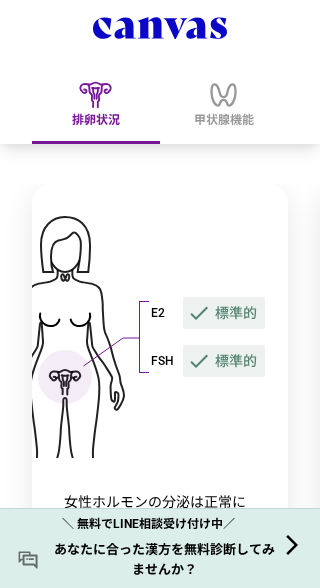 click on "甲状腺機能" at bounding box center (224, 120) 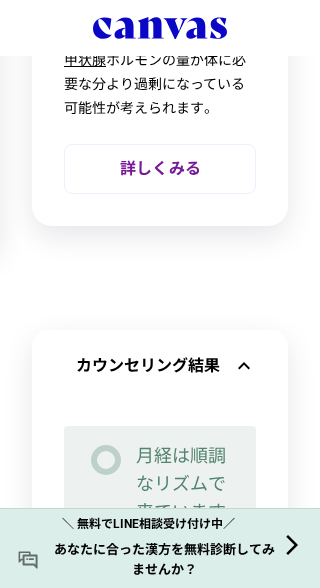scroll, scrollTop: 1174, scrollLeft: 0, axis: vertical 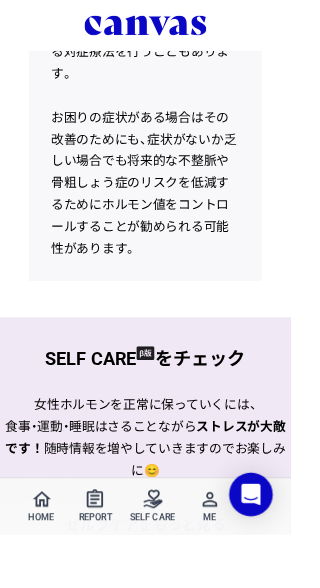 click on "セルフケアをもっと見る" at bounding box center (160, 578) 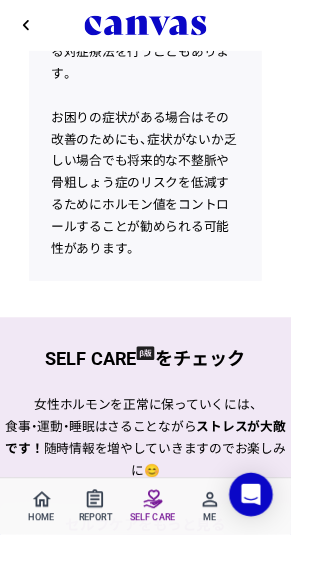 scroll, scrollTop: 29, scrollLeft: 0, axis: vertical 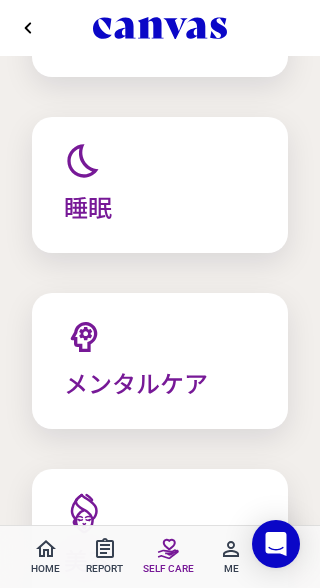click on "psychology
メンタルケア" at bounding box center [160, 361] 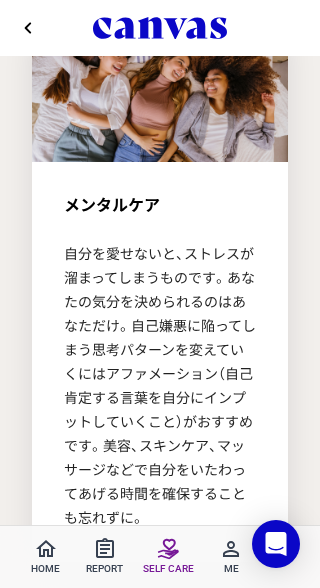 scroll, scrollTop: 186, scrollLeft: 0, axis: vertical 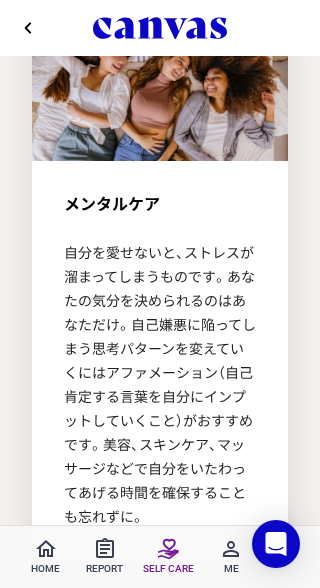 click 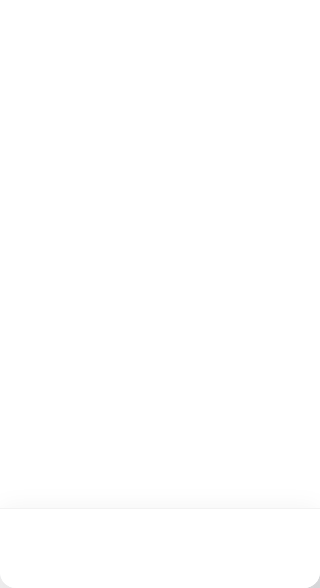 scroll, scrollTop: 0, scrollLeft: 0, axis: both 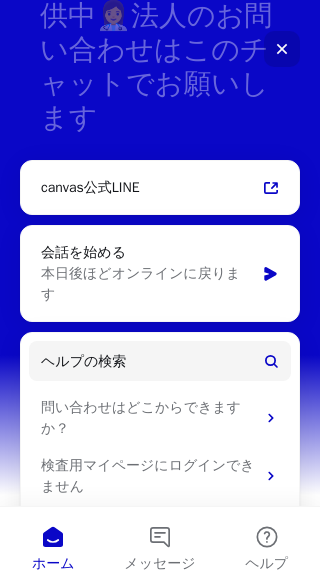 click on "LINEで無料問診提供中👩‍⚕️法人のお問い合わせはこのチャットでお願いします" at bounding box center (160, 50) 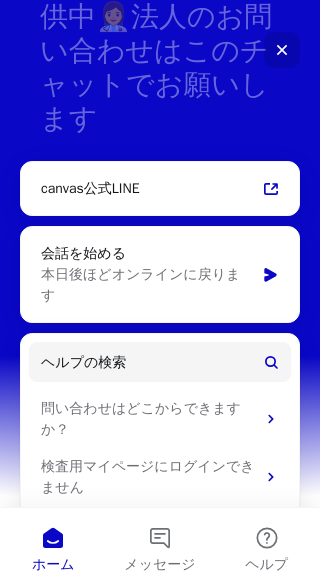 click on "メッセージ" at bounding box center (159, 565) 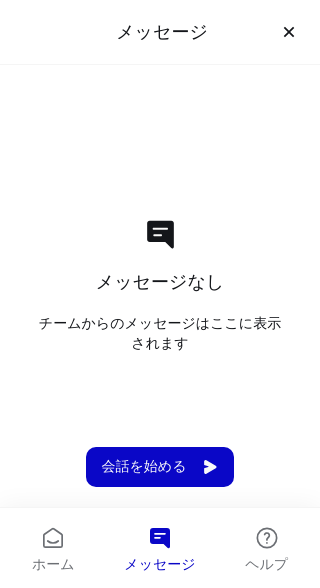 click 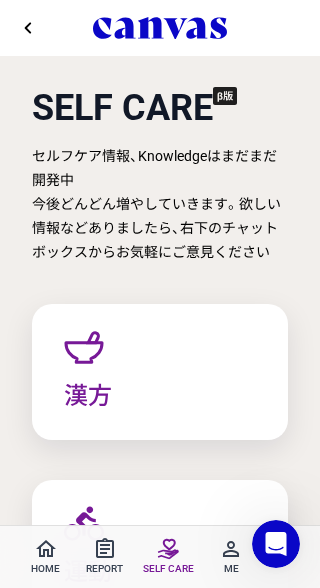 scroll, scrollTop: 0, scrollLeft: 0, axis: both 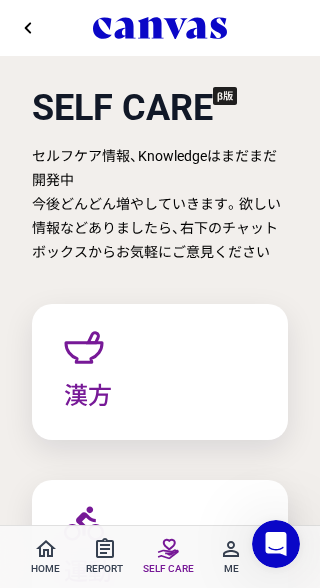 click 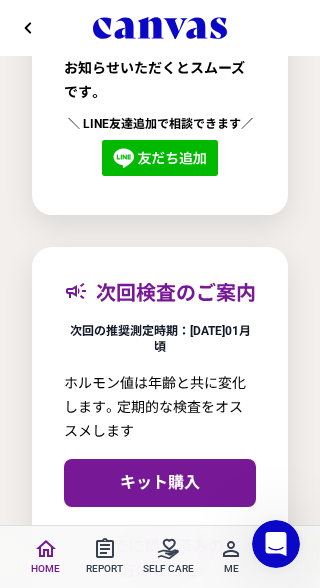 scroll, scrollTop: 737, scrollLeft: 0, axis: vertical 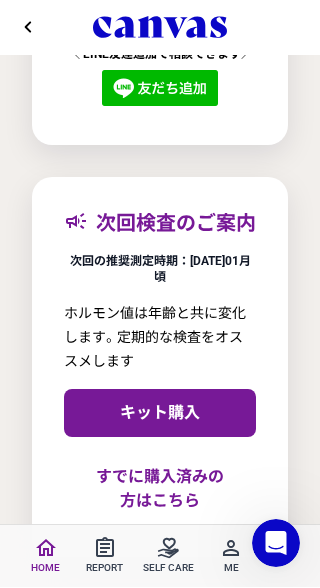 click on "すでに購入済みの方はこちら" at bounding box center [160, 490] 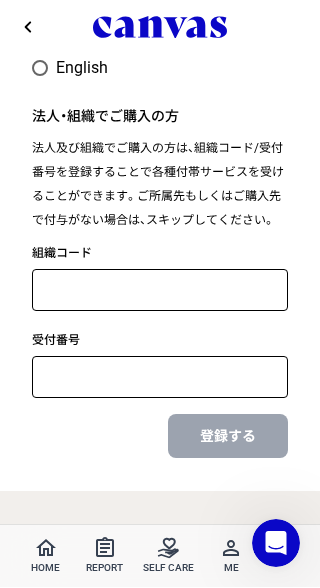 scroll, scrollTop: 29, scrollLeft: 0, axis: vertical 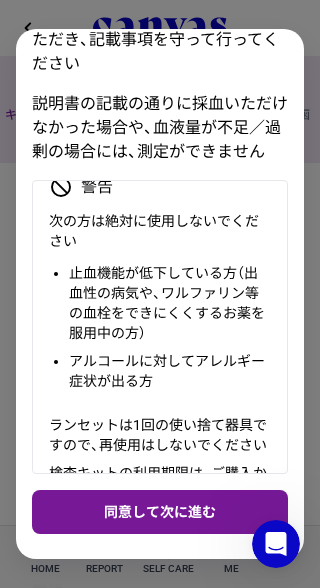 click on "同意して次に進む" at bounding box center [160, 512] 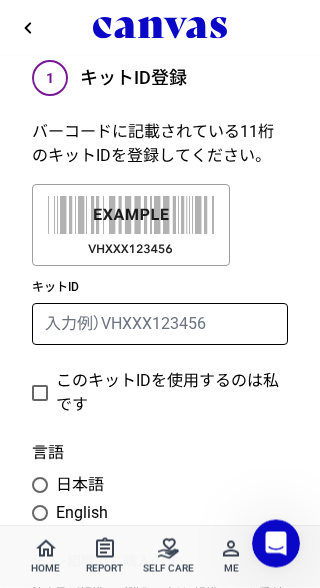 scroll, scrollTop: 168, scrollLeft: 0, axis: vertical 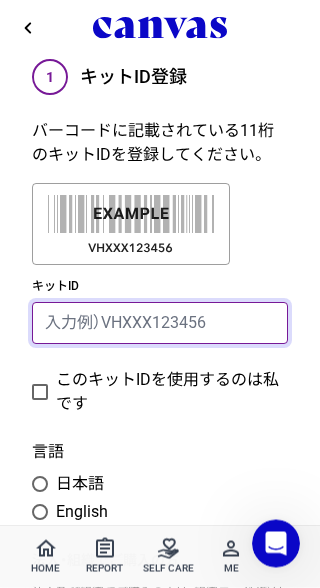 click on "キットID" at bounding box center [160, 324] 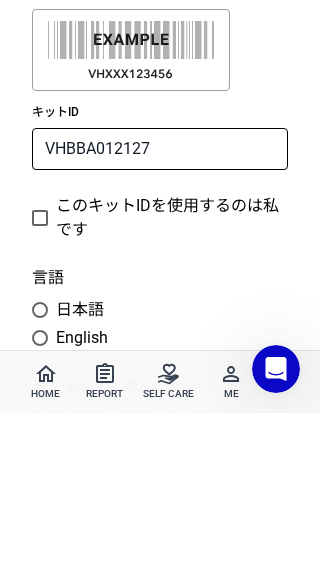 scroll, scrollTop: 344, scrollLeft: 0, axis: vertical 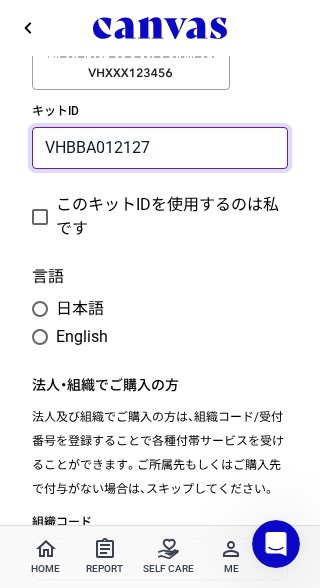 type on "VHBBA012127" 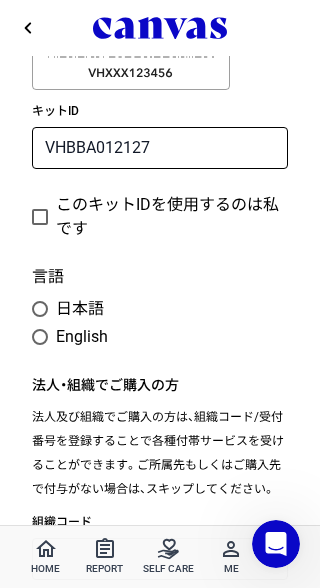 click at bounding box center [40, 217] 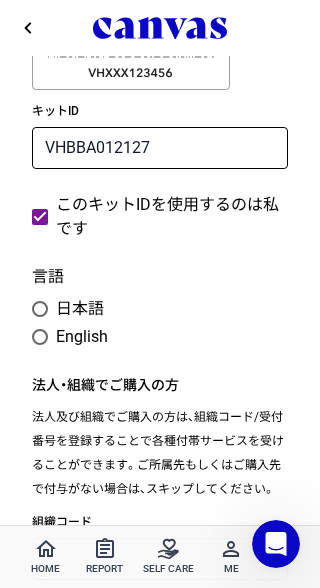 click at bounding box center (40, 309) 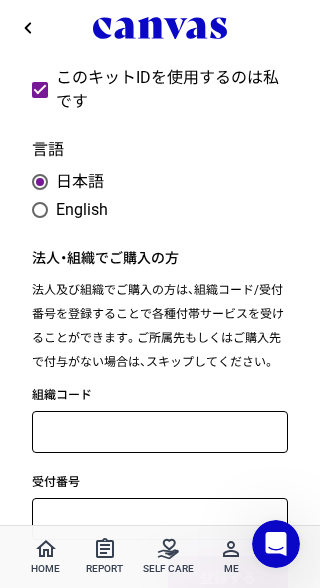 scroll, scrollTop: 514, scrollLeft: 0, axis: vertical 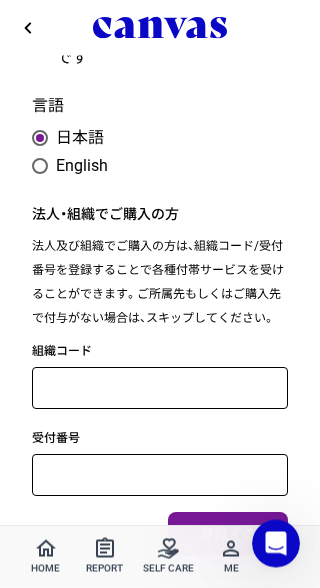 click on "登録する" at bounding box center (228, 535) 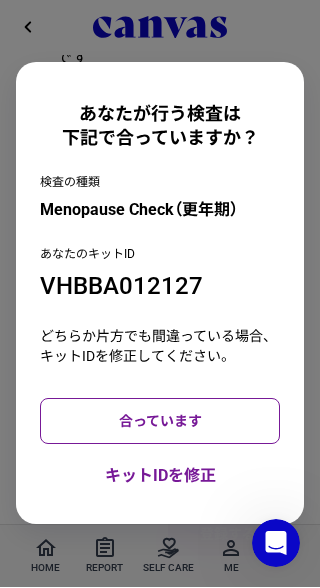 click on "合っています" at bounding box center [160, 422] 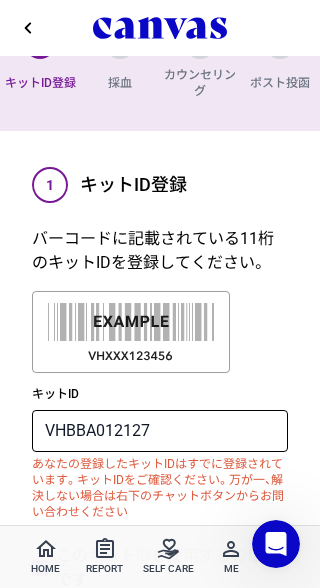 scroll, scrollTop: 0, scrollLeft: 0, axis: both 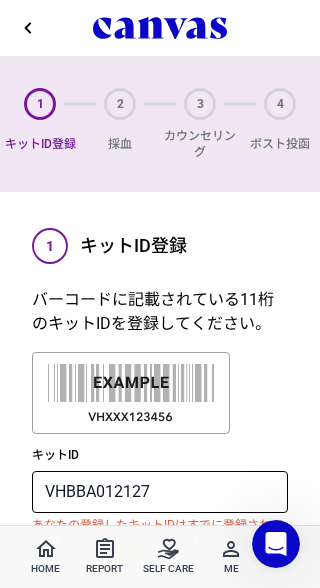 click on "2
採血" at bounding box center [120, 124] 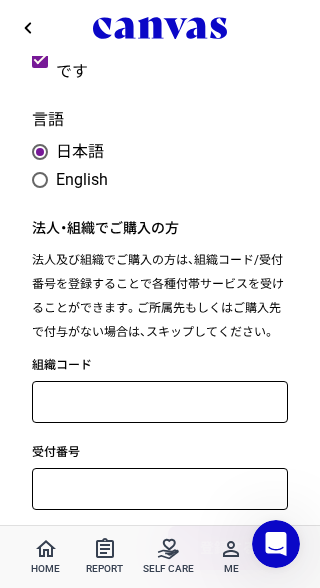 scroll, scrollTop: 582, scrollLeft: 0, axis: vertical 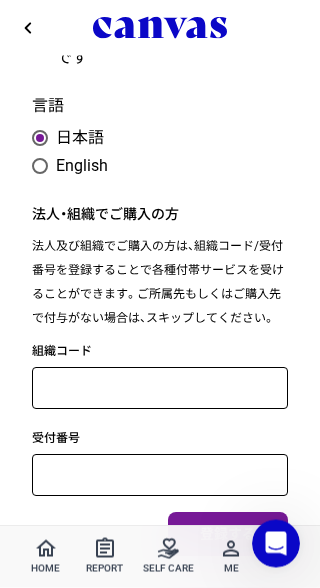 click on "登録する" at bounding box center [228, 535] 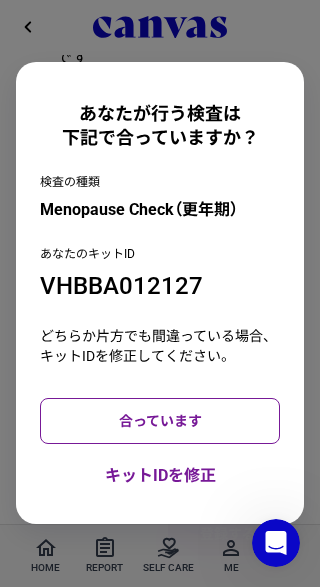 click on "合っています" at bounding box center (160, 422) 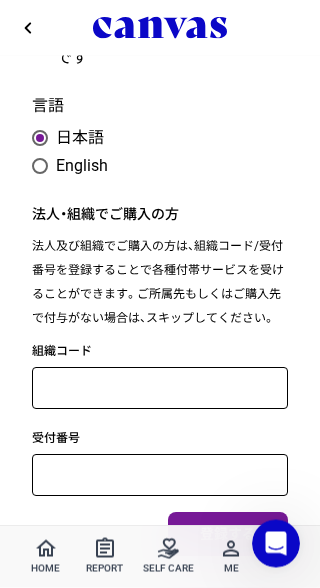 scroll, scrollTop: 582, scrollLeft: 0, axis: vertical 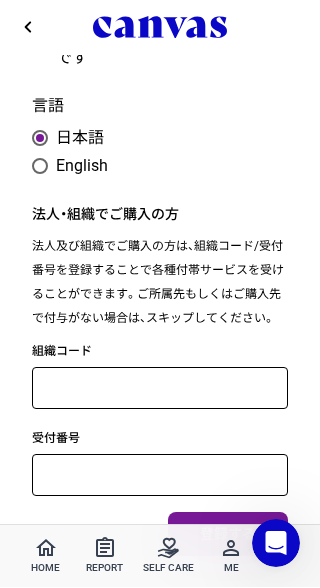 click on "登録する" at bounding box center [228, 535] 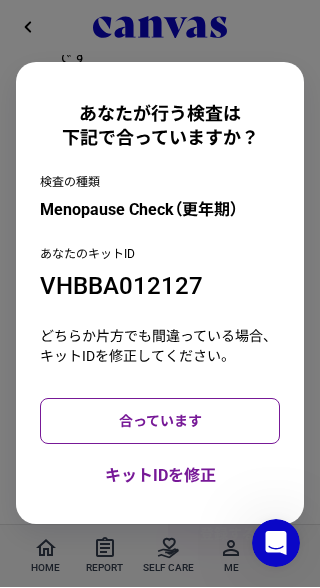 click on "合っています" at bounding box center [160, 422] 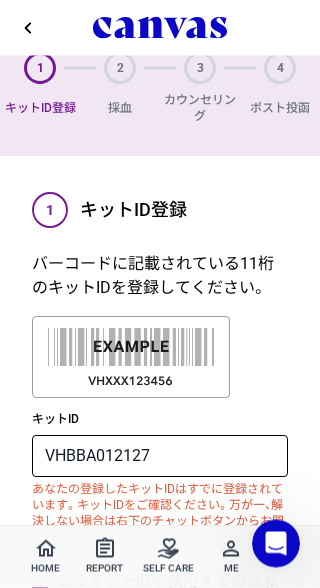 scroll, scrollTop: 0, scrollLeft: 0, axis: both 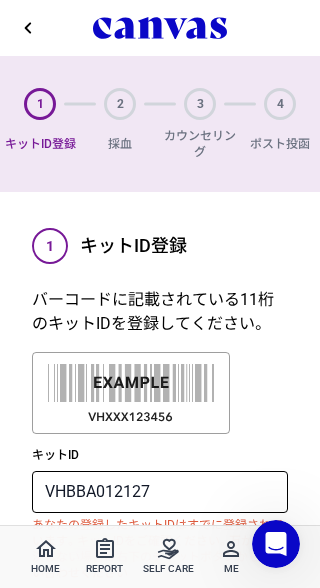 click on "navigate_before" at bounding box center [28, 28] 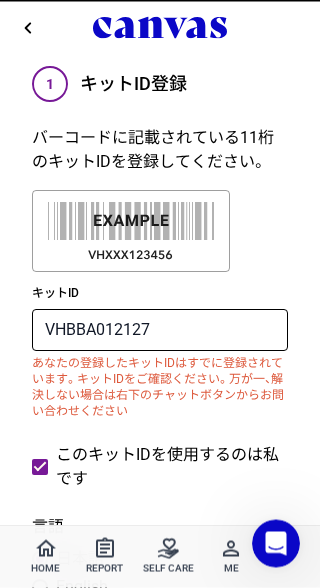 scroll, scrollTop: 254, scrollLeft: 0, axis: vertical 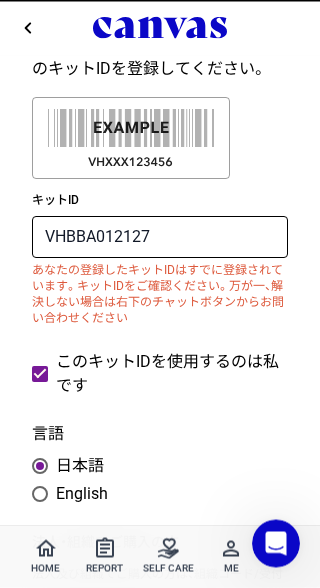 click at bounding box center [40, 375] 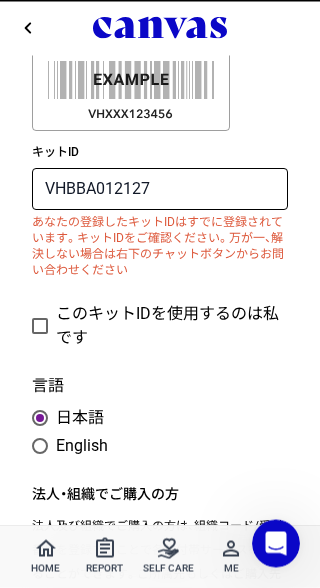 click at bounding box center (40, 327) 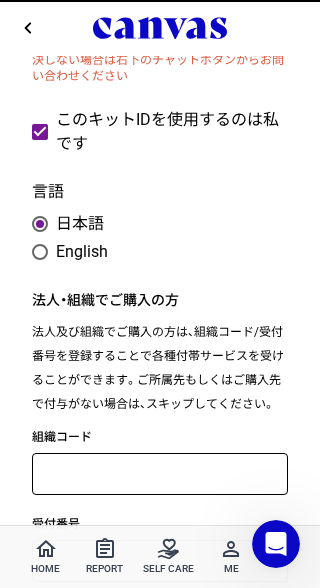 scroll, scrollTop: 582, scrollLeft: 0, axis: vertical 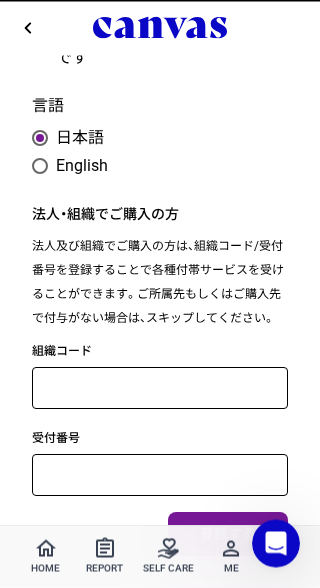 click on "登録する" at bounding box center [228, 535] 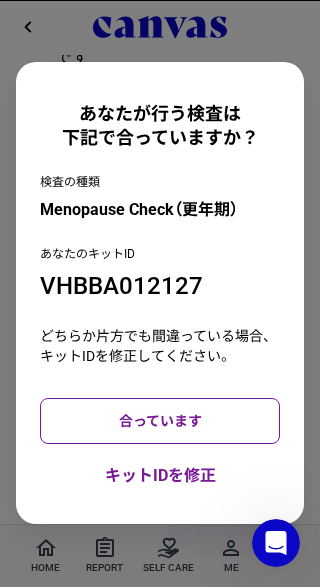 click on "合っています" at bounding box center [160, 422] 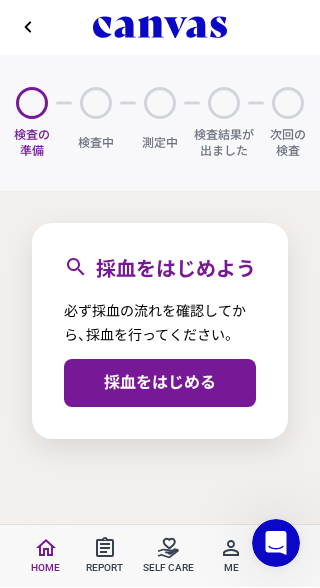 click on "採血をはじめる" at bounding box center [160, 384] 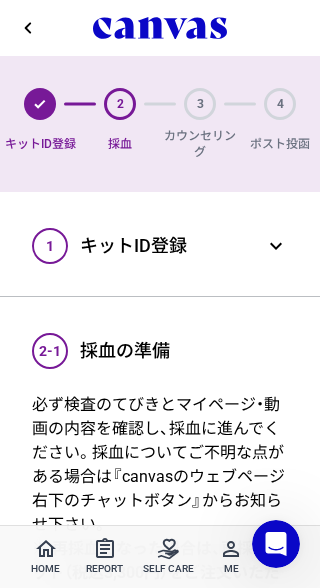 scroll, scrollTop: 1, scrollLeft: 0, axis: vertical 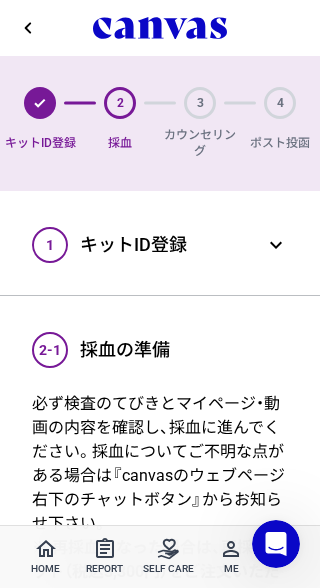 click on "expand_more" at bounding box center (276, 245) 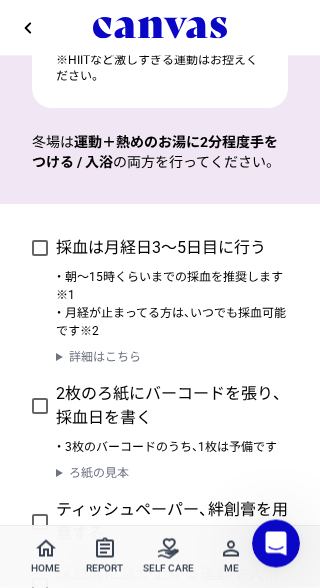 scroll, scrollTop: 2227, scrollLeft: 0, axis: vertical 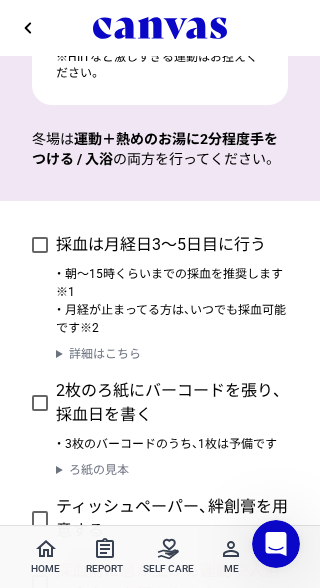 click on "詳細はこちら" at bounding box center [172, 354] 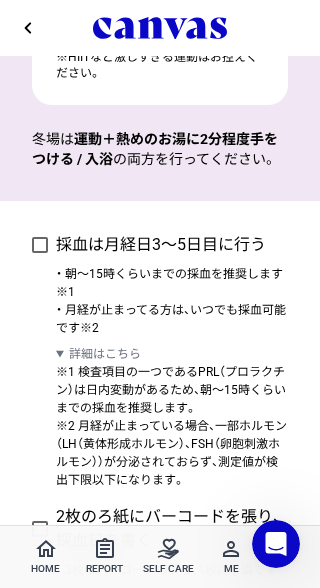 click at bounding box center [40, 245] 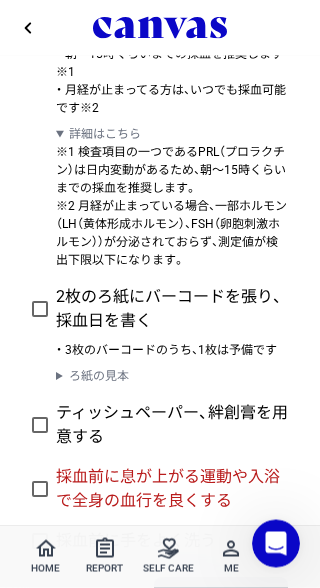 scroll, scrollTop: 2447, scrollLeft: 0, axis: vertical 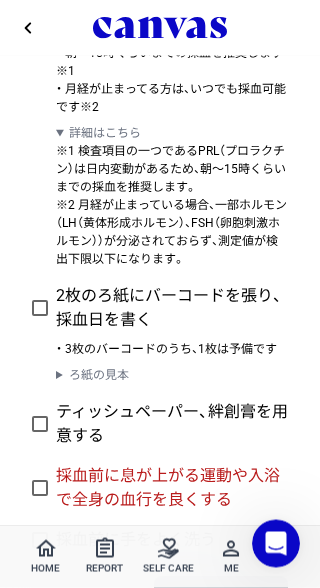 click at bounding box center (40, 309) 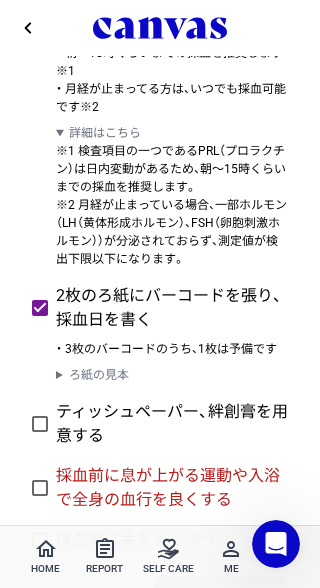 click on "ろ紙の見本" at bounding box center [172, 375] 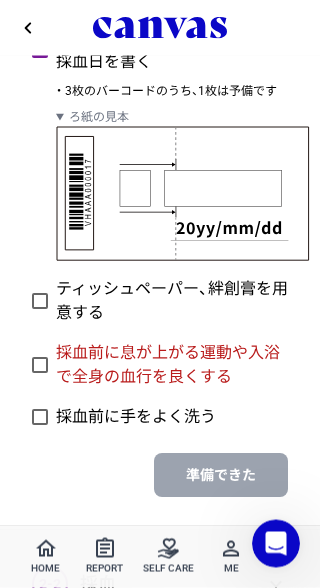 scroll, scrollTop: 2707, scrollLeft: 0, axis: vertical 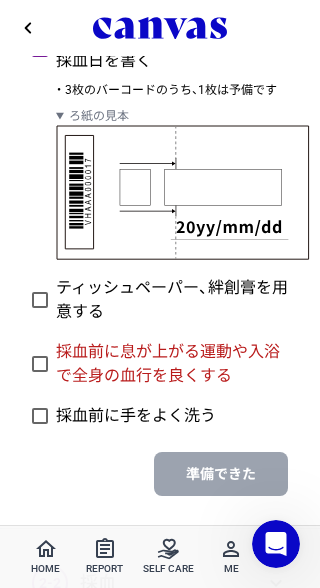 click on "ティッシュペーパー、絆創膏を用意する" at bounding box center (172, 300) 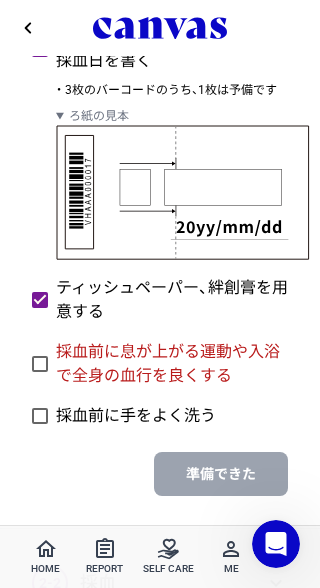 click at bounding box center (40, 364) 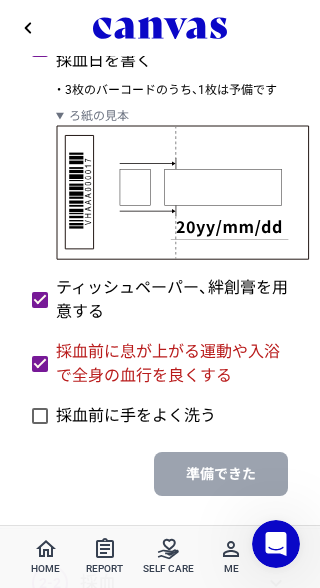 click at bounding box center (40, 416) 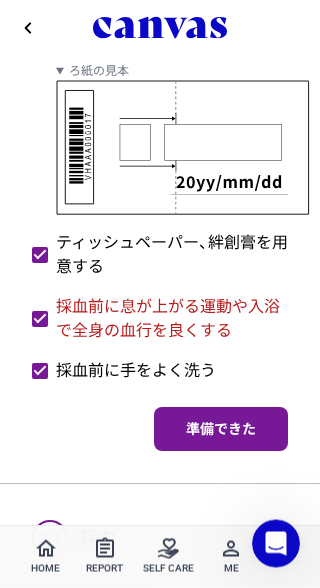 click on "準備できた" at bounding box center (221, 430) 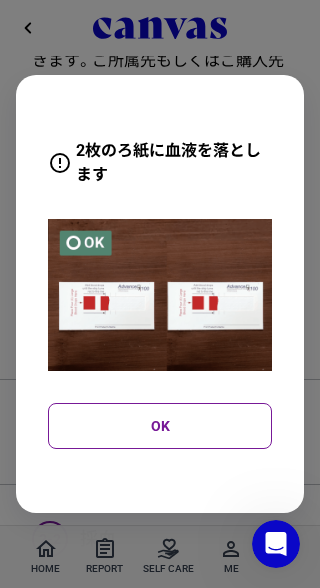 click on "OK" at bounding box center (160, 426) 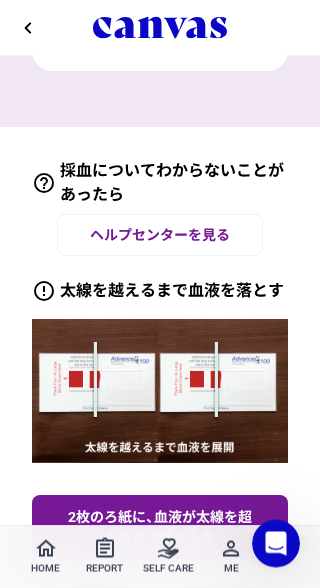 scroll, scrollTop: 2658, scrollLeft: 0, axis: vertical 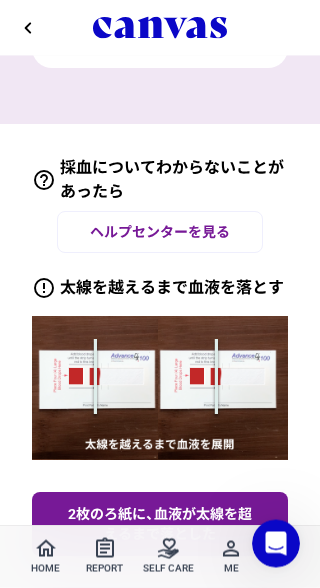 click on "2枚のろ紙に、血液が太線を超えるまで落とした" at bounding box center (160, 525) 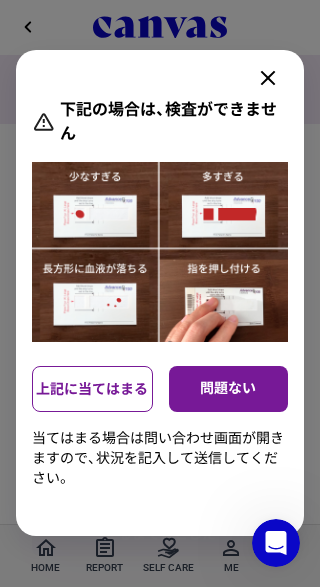 click on "問題ない" at bounding box center [228, 390] 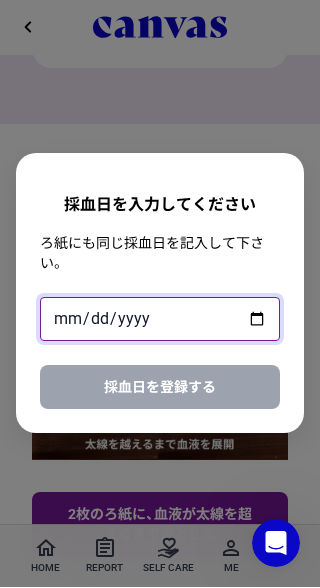 click at bounding box center (160, 320) 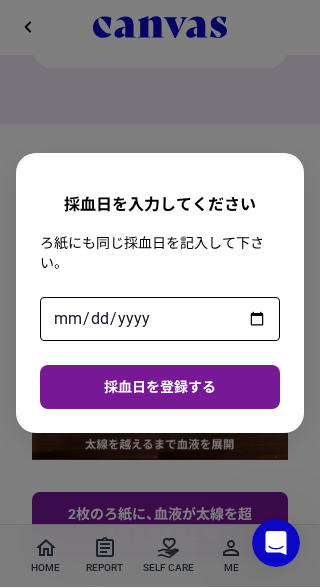 click on "採血日を登録する" at bounding box center [160, 388] 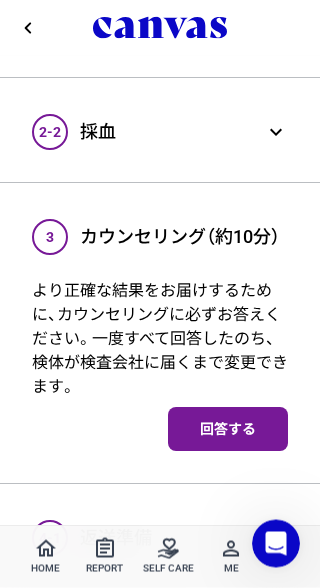 scroll, scrollTop: 1055, scrollLeft: 0, axis: vertical 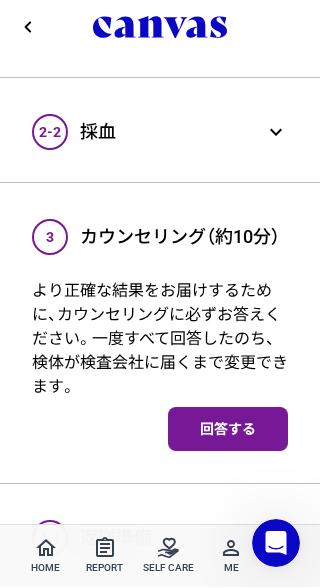 click on "回答する" at bounding box center [228, 430] 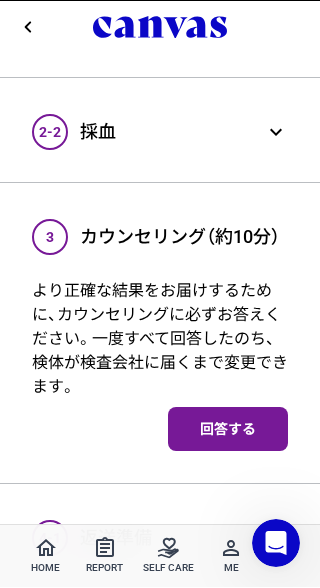 scroll, scrollTop: 0, scrollLeft: 0, axis: both 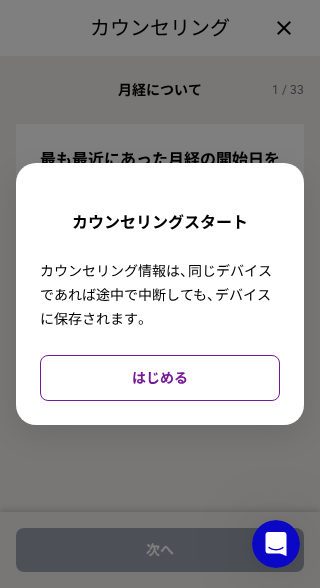 click on "はじめる" at bounding box center (160, 378) 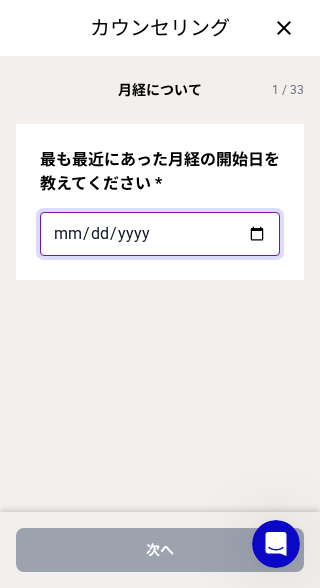 click on "最も最近にあった月経の開始日を教えてください *" at bounding box center (160, 234) 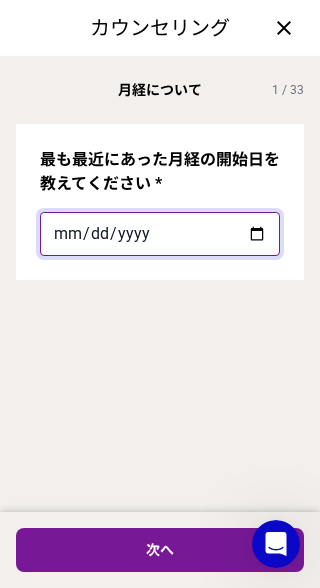 type on "2025-07-18" 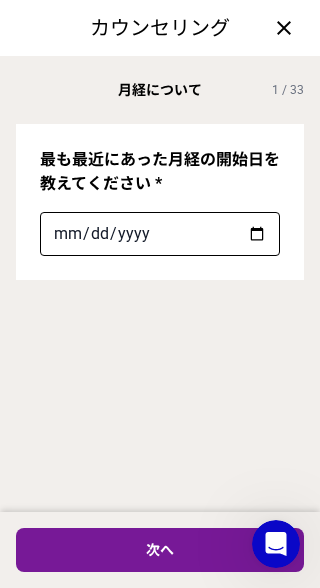 click on "次へ" at bounding box center (160, 550) 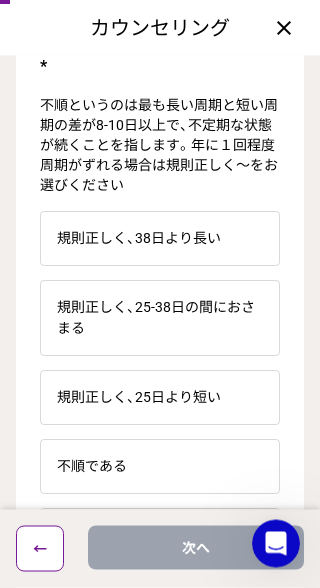 scroll, scrollTop: 141, scrollLeft: 0, axis: vertical 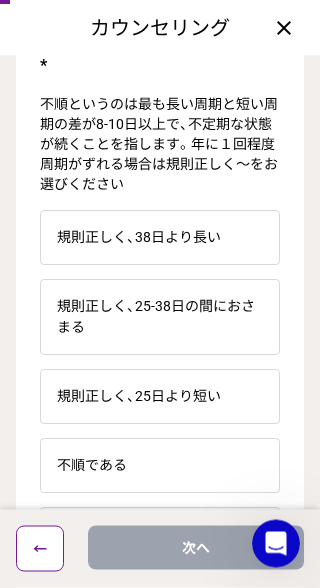 click on "規則正しく、25-38日の間におさまる" at bounding box center (160, 318) 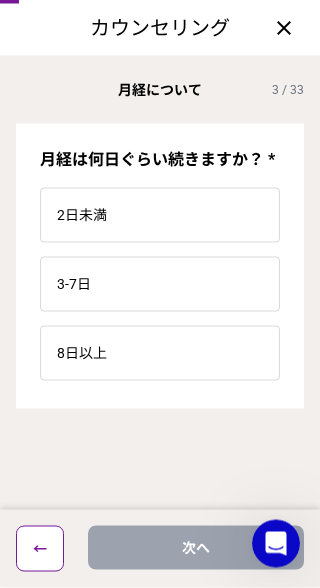 scroll, scrollTop: 0, scrollLeft: 0, axis: both 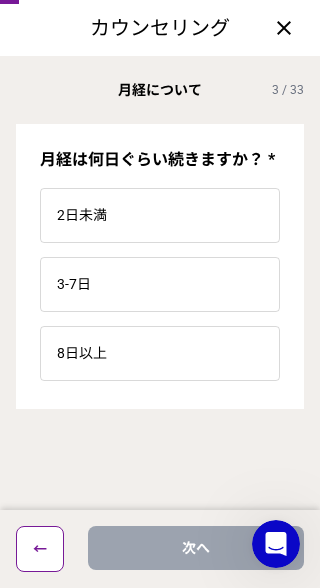 click on "3-7日" at bounding box center [160, 284] 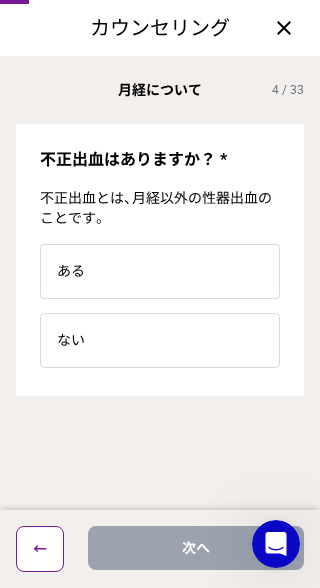 click on "ある" at bounding box center (160, 271) 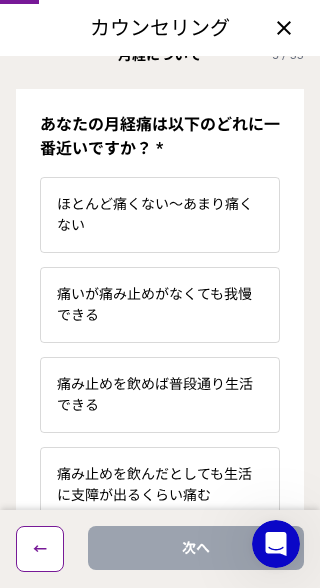 scroll, scrollTop: 41, scrollLeft: 0, axis: vertical 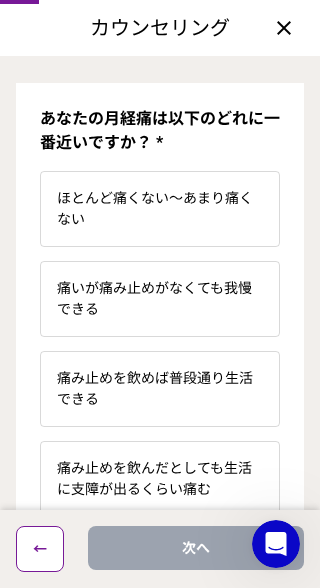click on "ほとんど痛くない〜あまり痛くない" at bounding box center [160, 209] 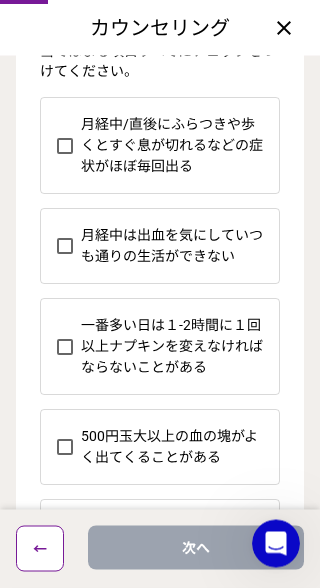 scroll, scrollTop: 179, scrollLeft: 0, axis: vertical 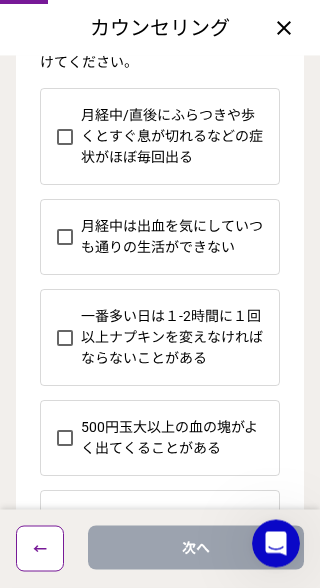 click at bounding box center (65, 439) 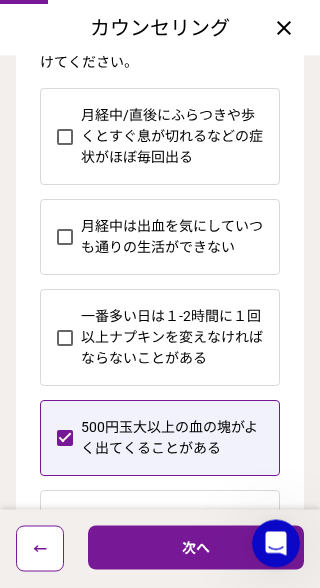 scroll, scrollTop: 179, scrollLeft: 0, axis: vertical 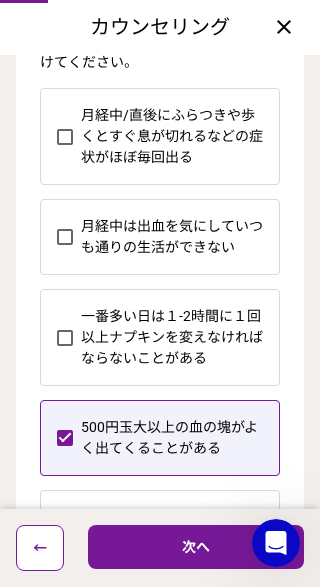 click on "一番多い日は１-2時間に１回以上ナプキンを変えなければならないことがある" at bounding box center [180, 338] 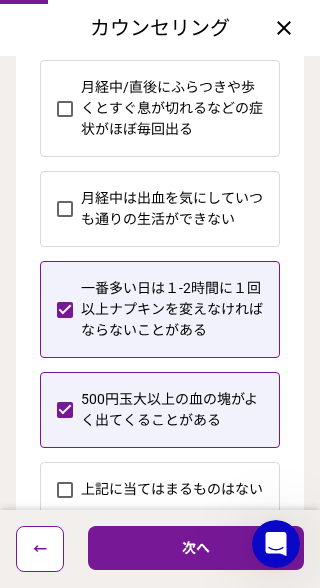 click on "次へ" at bounding box center (196, 548) 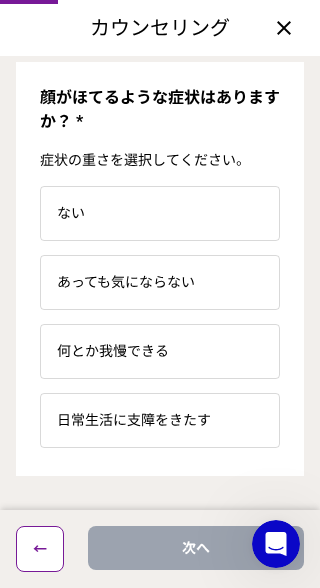 click on "何とか我慢できる" at bounding box center (160, 351) 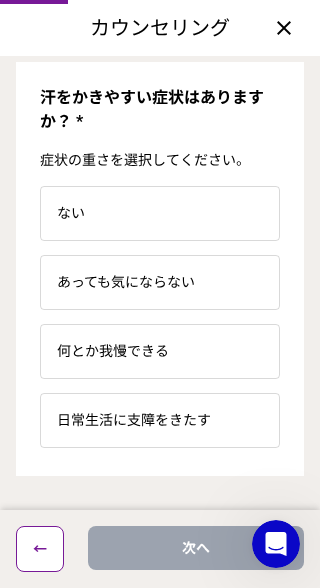 click on "ない" at bounding box center [160, 213] 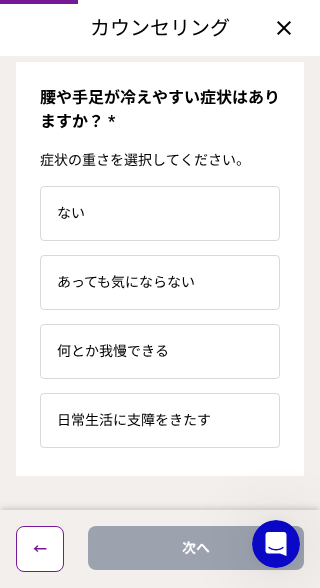click on "何とか我慢できる" at bounding box center (160, 351) 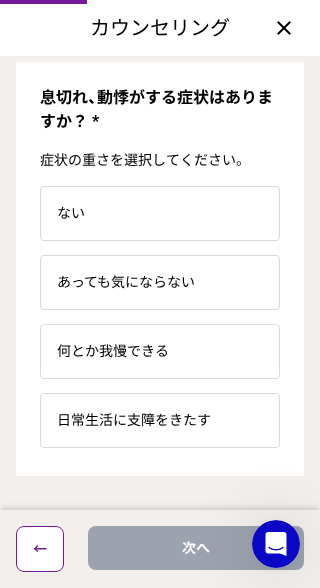 click on "何とか我慢できる" at bounding box center (160, 351) 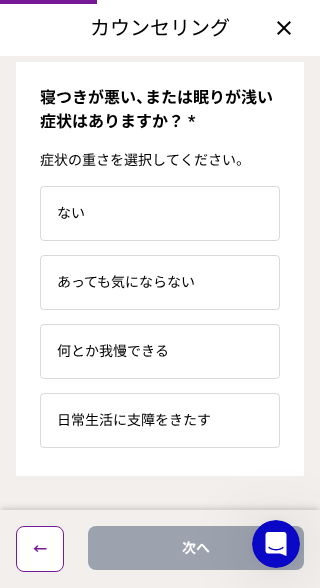 click on "あっても気にならない" at bounding box center (160, 282) 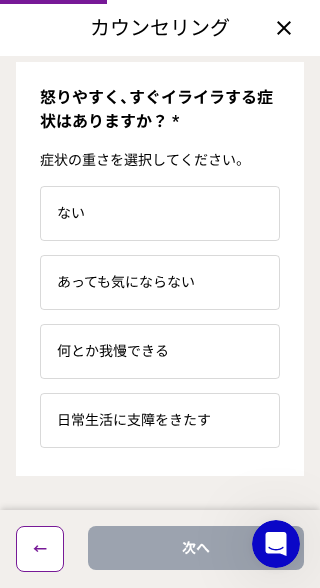 click on "あっても気にならない" at bounding box center [160, 282] 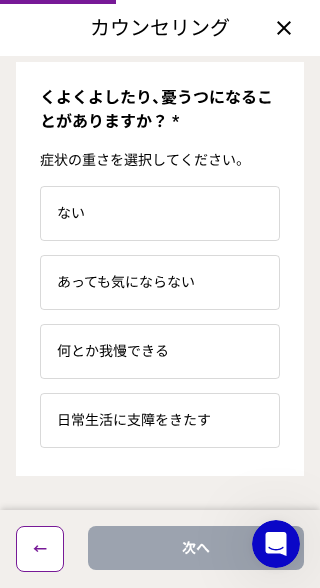 click on "あっても気にならない" at bounding box center (160, 282) 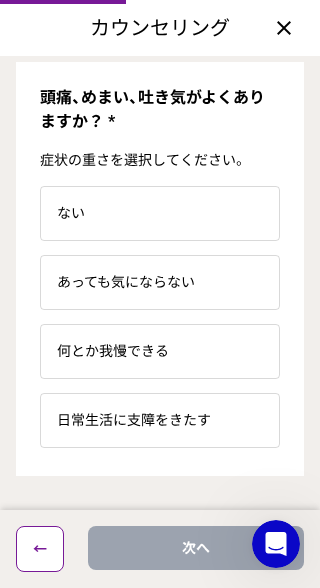 click on "あっても気にならない" at bounding box center (160, 282) 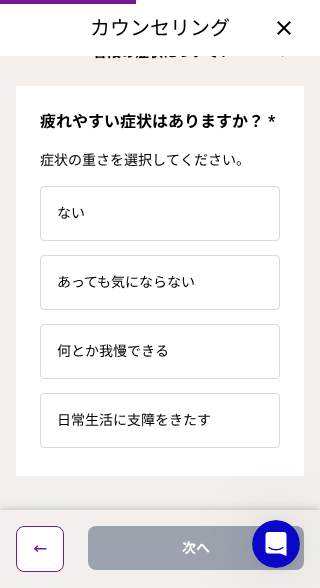 scroll, scrollTop: 38, scrollLeft: 0, axis: vertical 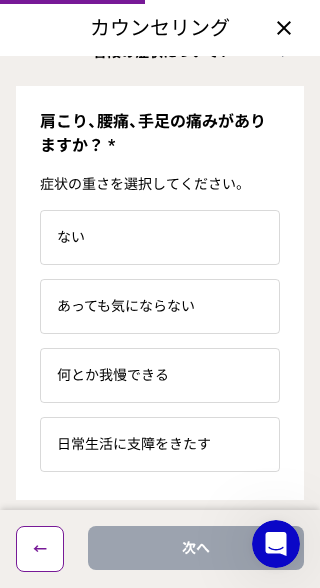 click on "あっても気にならない" at bounding box center (160, 306) 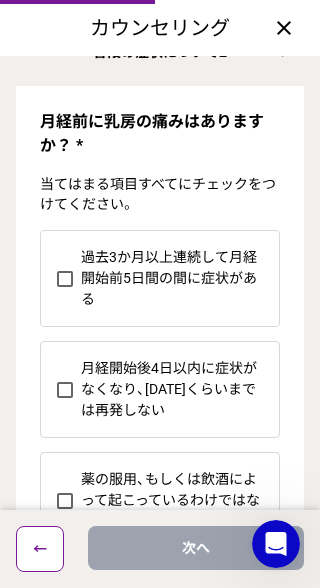 scroll, scrollTop: 39, scrollLeft: 0, axis: vertical 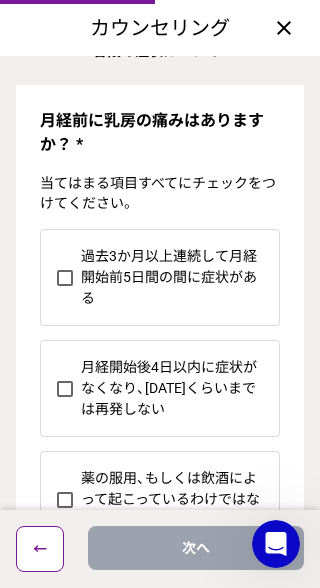 click on "過去3か月以上連続して月経開始前5日間の間に症状がある" at bounding box center [180, 277] 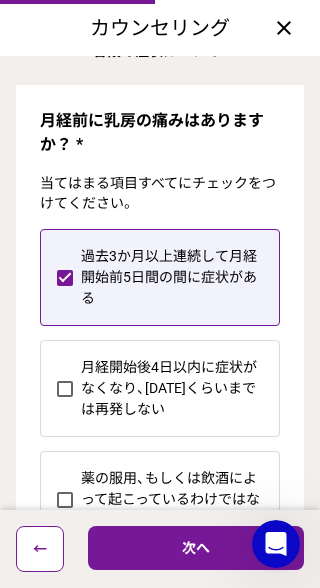 click on "次へ" at bounding box center (196, 548) 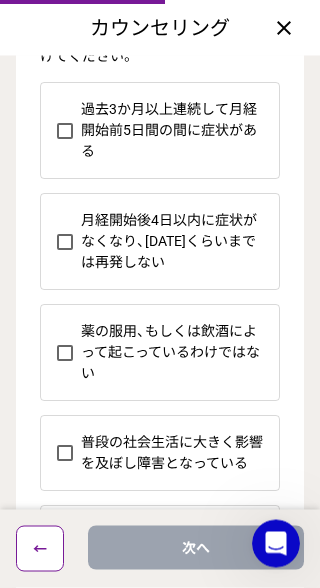 scroll, scrollTop: 200, scrollLeft: 0, axis: vertical 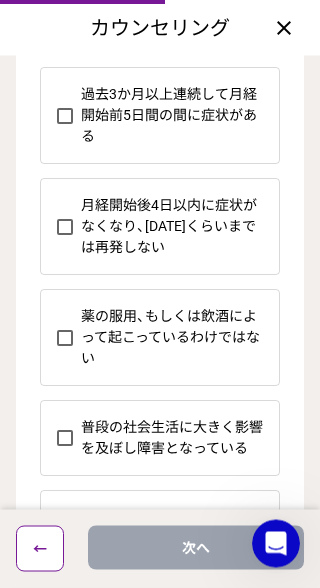 click at bounding box center [65, 519] 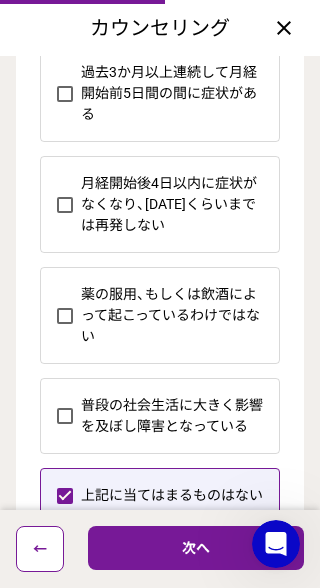scroll, scrollTop: 229, scrollLeft: 0, axis: vertical 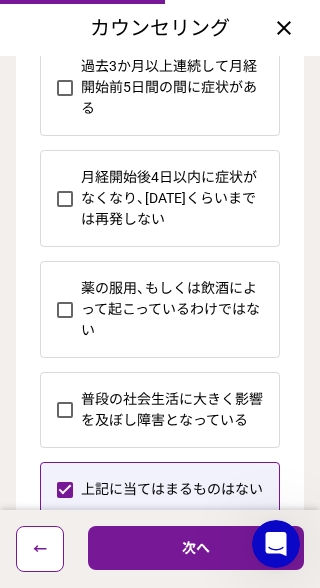 click on "次へ" at bounding box center [196, 548] 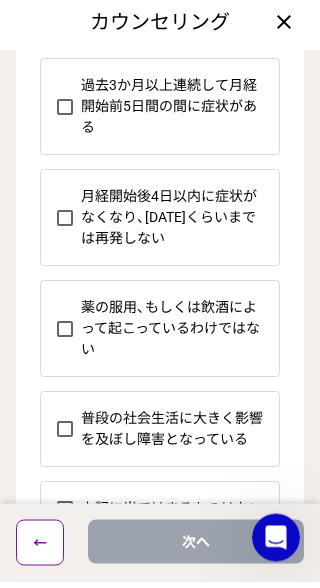 scroll, scrollTop: 176, scrollLeft: 0, axis: vertical 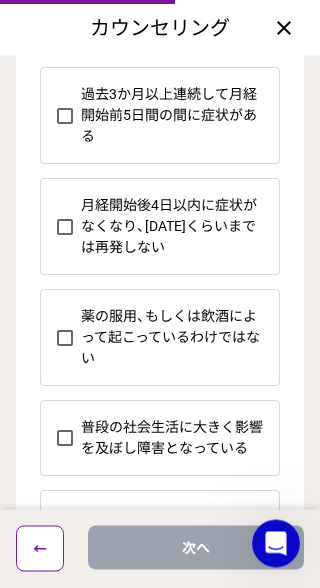 click at bounding box center [65, 519] 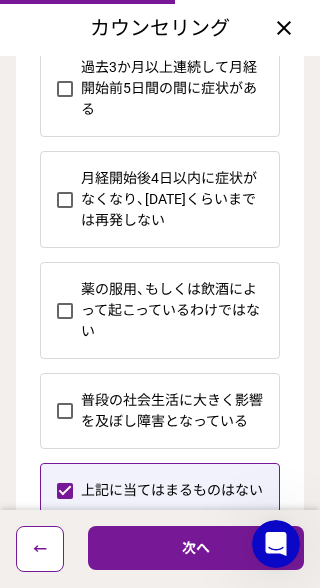 scroll, scrollTop: 205, scrollLeft: 0, axis: vertical 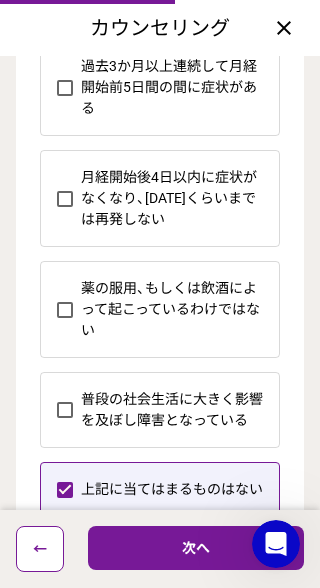 click on "次へ" at bounding box center (196, 548) 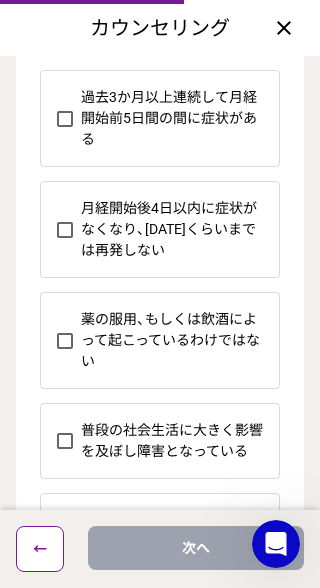 scroll, scrollTop: 200, scrollLeft: 0, axis: vertical 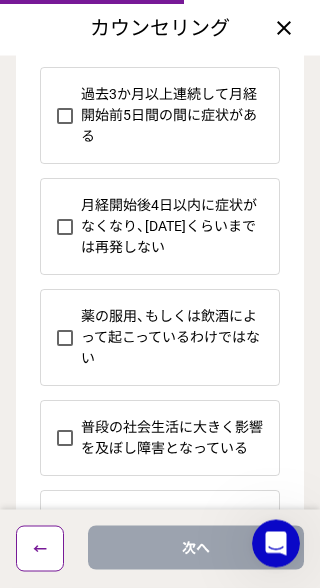 click at bounding box center [65, 519] 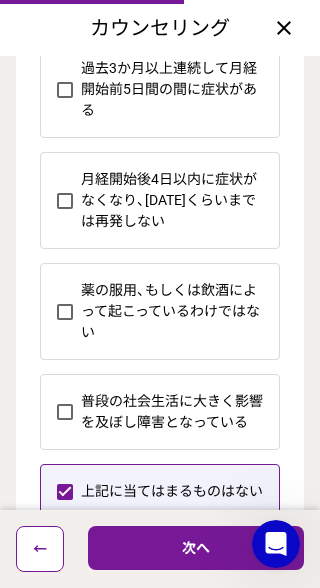 scroll, scrollTop: 229, scrollLeft: 0, axis: vertical 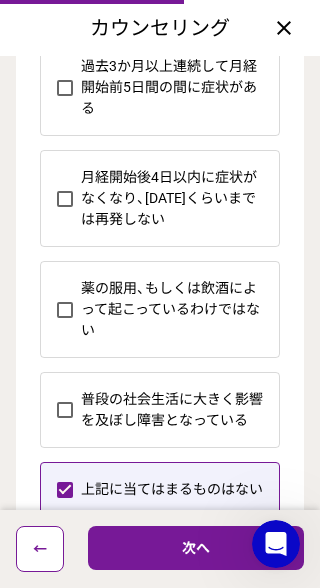 click on "次へ" at bounding box center [196, 548] 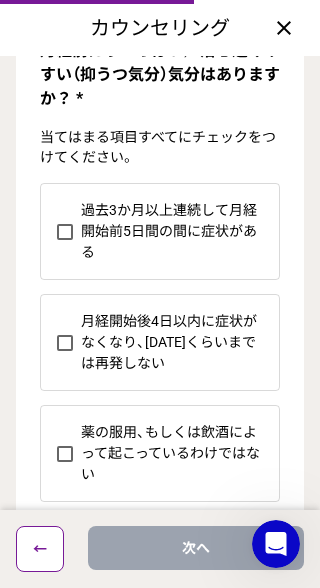 scroll, scrollTop: 108, scrollLeft: 0, axis: vertical 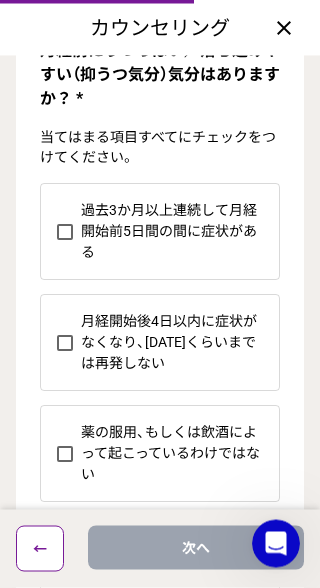 click on "月経開始後4日以内に症状がなくなり、2週間後くらいまでは再発しない" at bounding box center [180, 343] 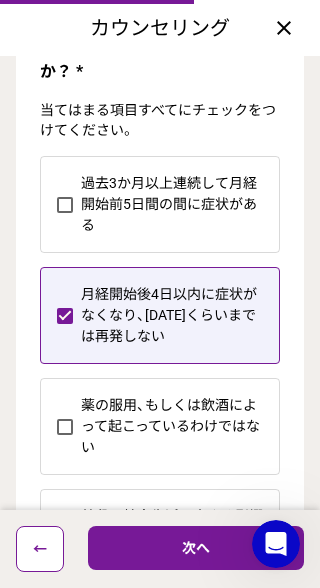 scroll, scrollTop: 137, scrollLeft: 0, axis: vertical 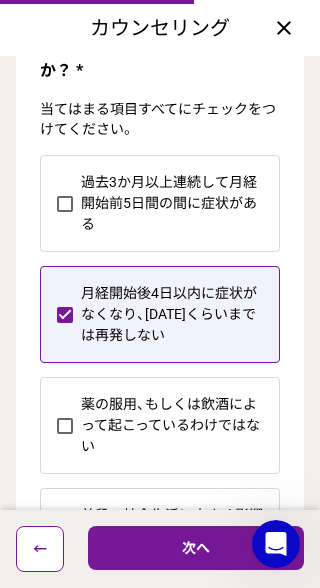 click on "次へ" at bounding box center [196, 548] 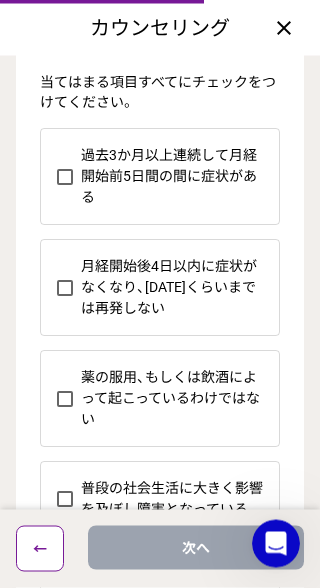 scroll, scrollTop: 146, scrollLeft: 0, axis: vertical 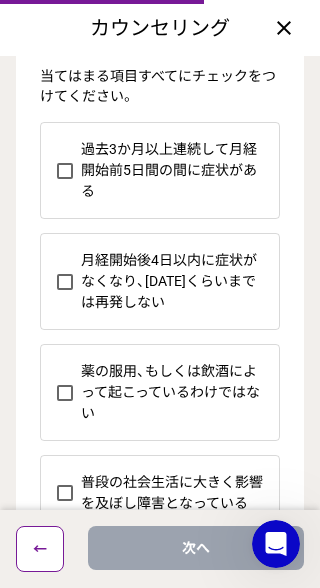 click on "月経開始後4日以内に症状がなくなり、2週間後くらいまでは再発しない" at bounding box center (180, 281) 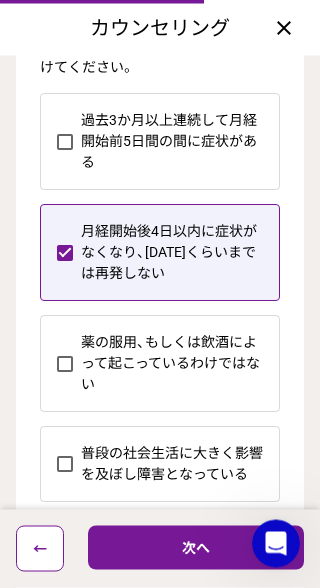 click on "次へ" at bounding box center [196, 548] 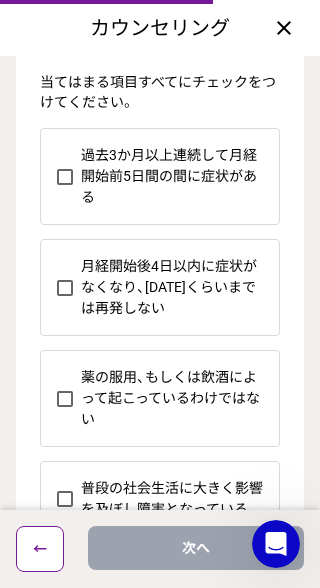 scroll, scrollTop: 0, scrollLeft: 0, axis: both 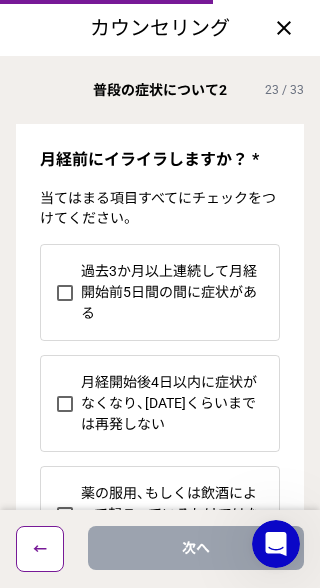 click on "月経開始後4日以内に症状がなくなり、2週間後くらいまでは再発しない" at bounding box center [180, 403] 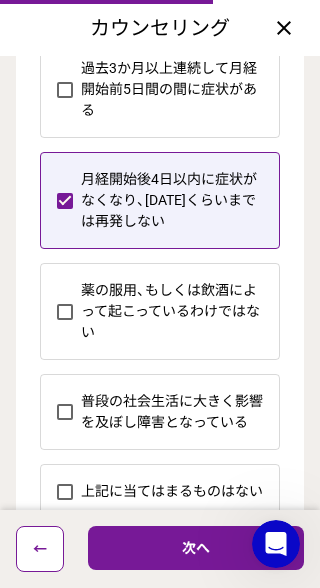scroll, scrollTop: 205, scrollLeft: 0, axis: vertical 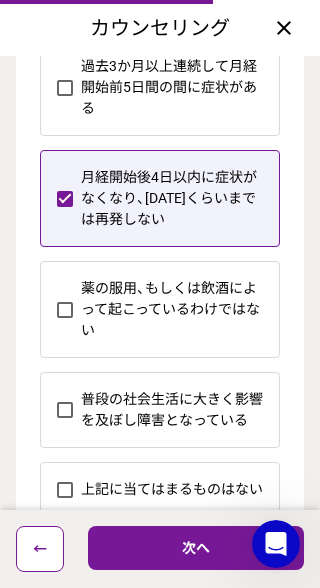 click on "次へ" at bounding box center [196, 548] 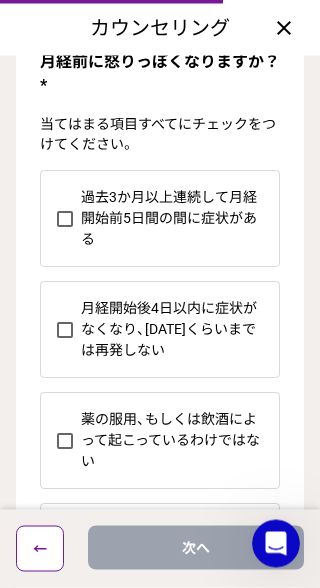 scroll, scrollTop: 0, scrollLeft: 0, axis: both 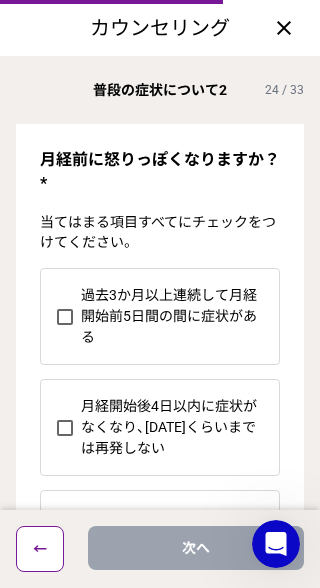 click at bounding box center (65, 428) 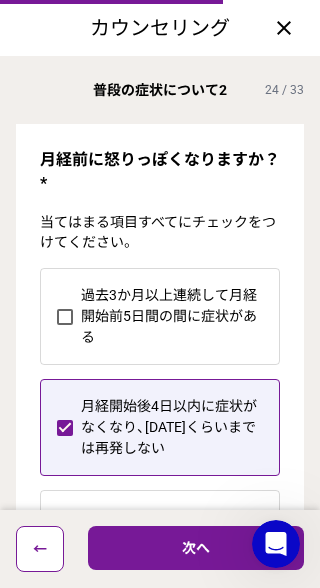 click on "次へ" at bounding box center [196, 548] 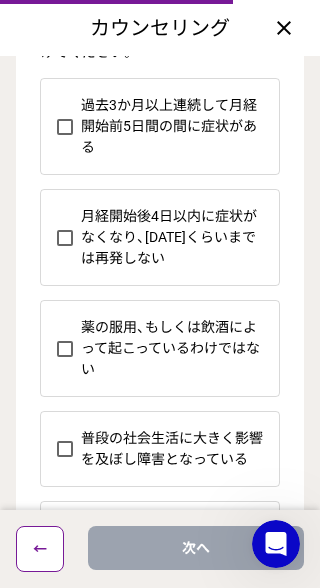 scroll, scrollTop: 224, scrollLeft: 0, axis: vertical 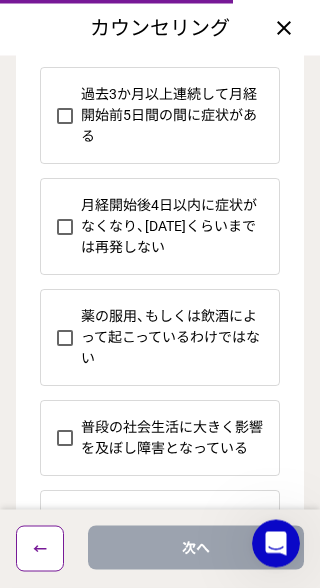 click at bounding box center (65, 519) 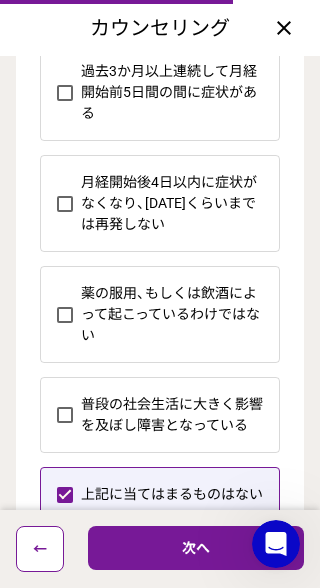 scroll, scrollTop: 253, scrollLeft: 0, axis: vertical 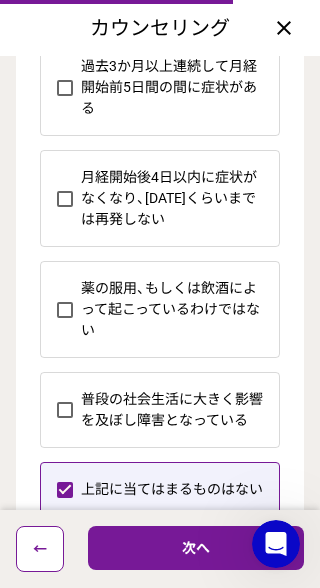 click on "次へ" at bounding box center (196, 548) 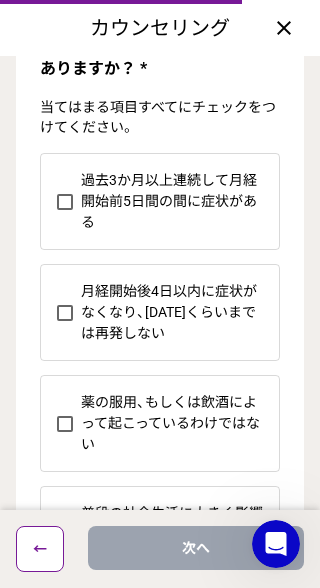 scroll, scrollTop: 224, scrollLeft: 0, axis: vertical 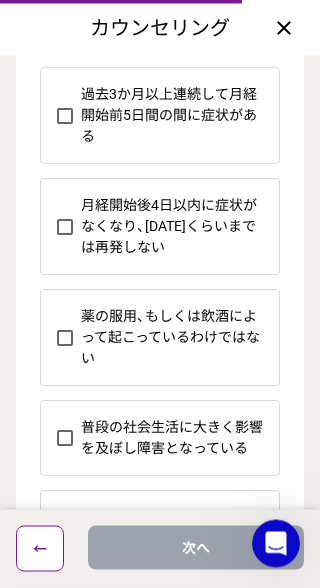 click at bounding box center [65, 519] 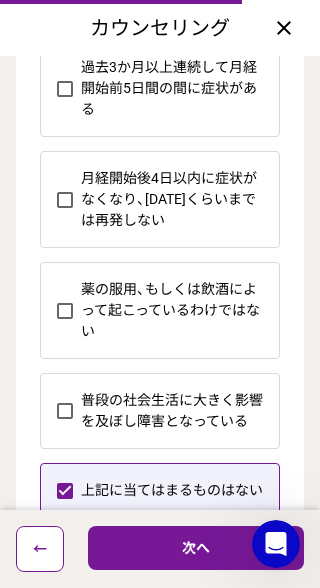 scroll, scrollTop: 253, scrollLeft: 0, axis: vertical 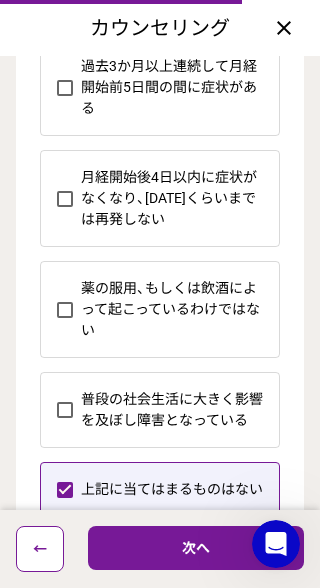 click on "次へ" at bounding box center (196, 548) 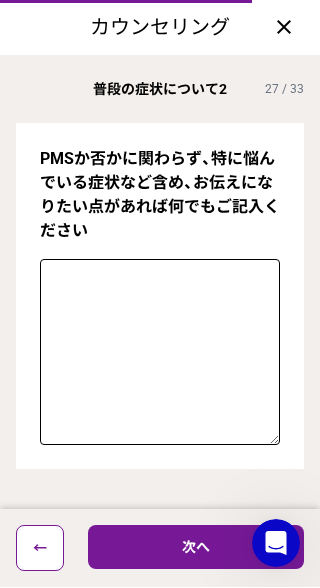 click on "次へ" at bounding box center [196, 548] 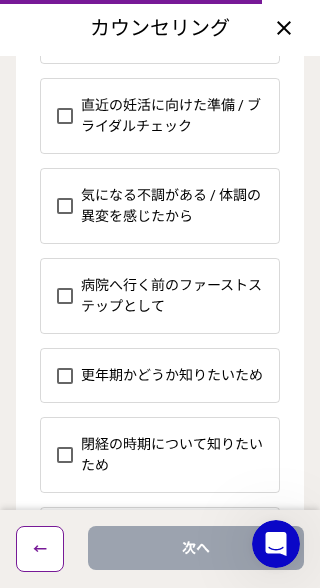 scroll, scrollTop: 317, scrollLeft: 0, axis: vertical 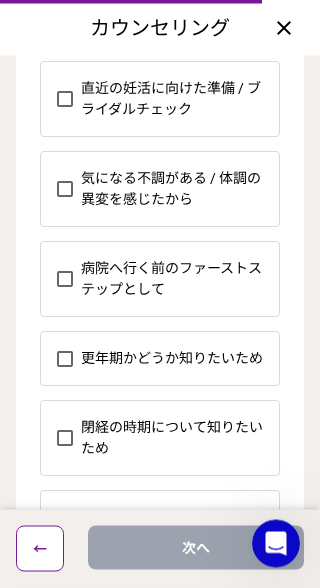 click at bounding box center (65, 190) 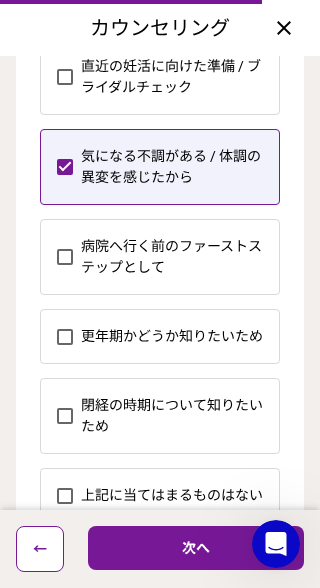 scroll, scrollTop: 346, scrollLeft: 0, axis: vertical 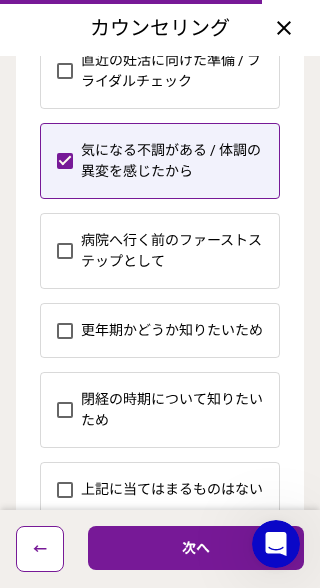 click on "次へ" at bounding box center (196, 548) 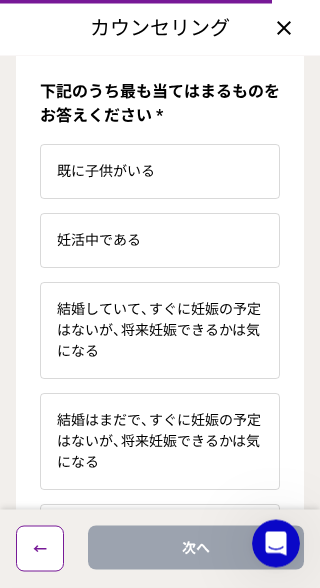 scroll, scrollTop: 81, scrollLeft: 0, axis: vertical 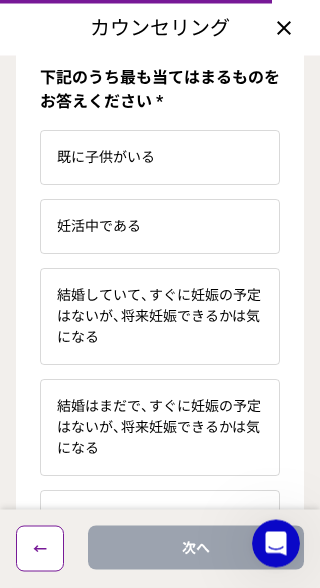 click on "上記に当てはまるものはない" at bounding box center (160, 518) 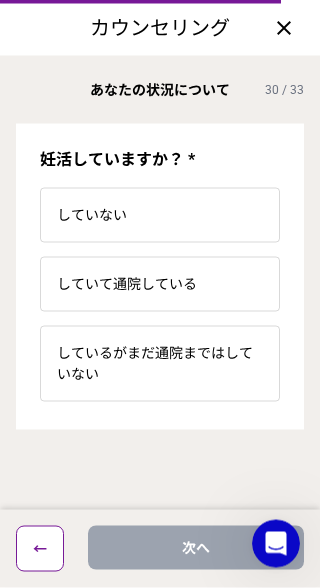scroll, scrollTop: 0, scrollLeft: 0, axis: both 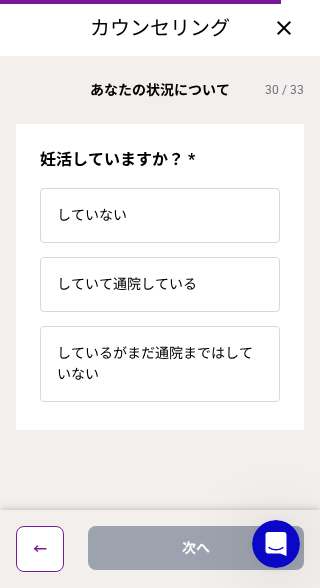 click on "していない" at bounding box center (160, 215) 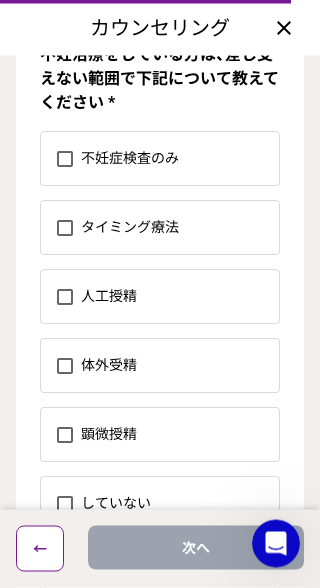 scroll, scrollTop: 159, scrollLeft: 0, axis: vertical 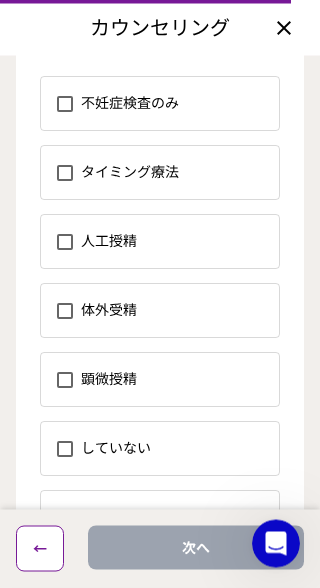 click at bounding box center (65, 450) 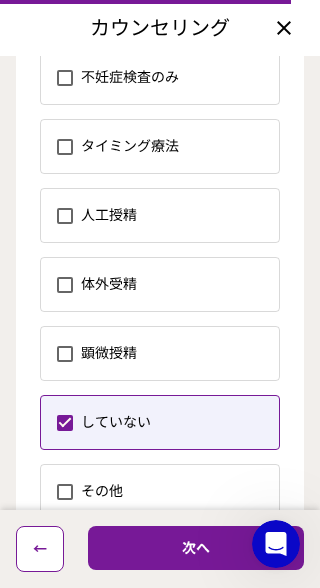 scroll, scrollTop: 188, scrollLeft: 0, axis: vertical 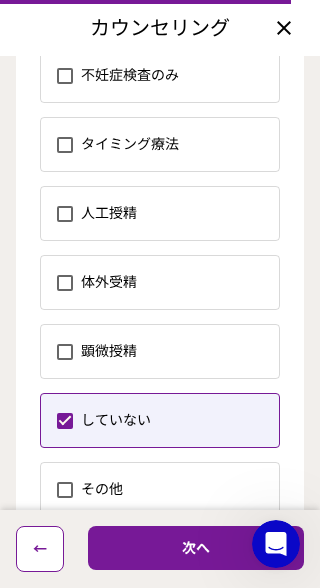 click on "次へ" at bounding box center [196, 548] 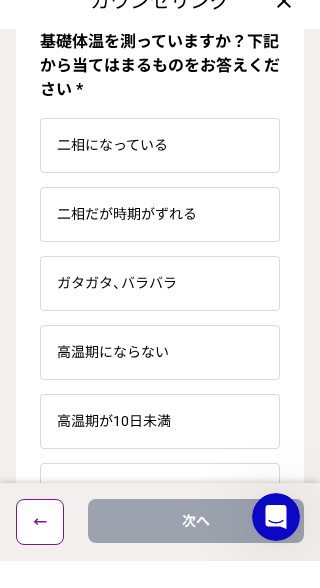 scroll, scrollTop: 90, scrollLeft: 0, axis: vertical 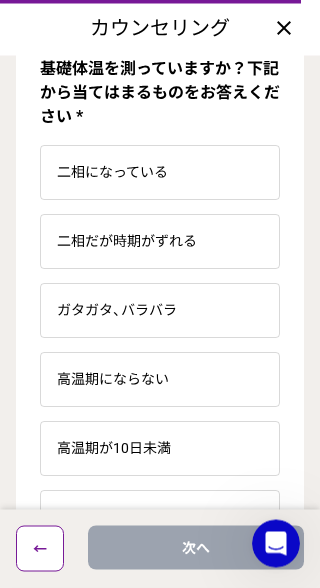 click on "基礎体温は測っていない" at bounding box center (160, 518) 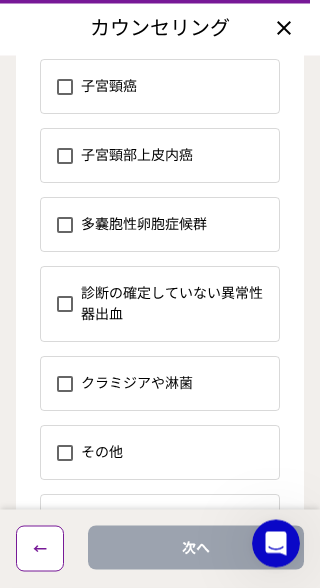 scroll, scrollTop: 501, scrollLeft: 0, axis: vertical 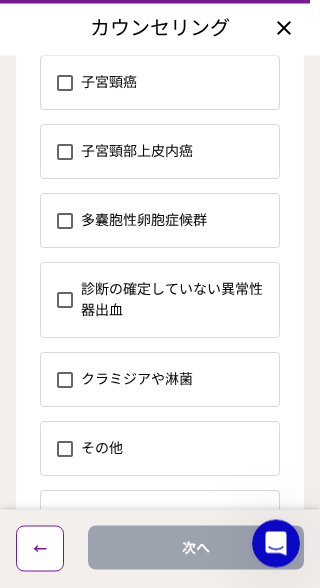 click at bounding box center (65, 519) 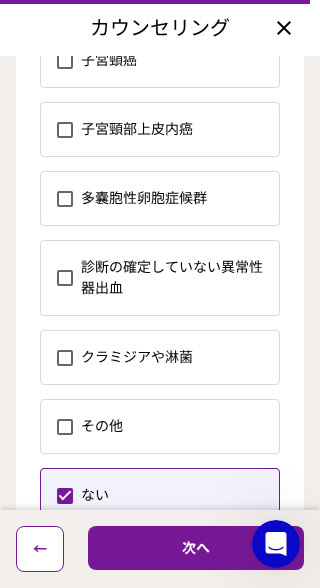 scroll, scrollTop: 530, scrollLeft: 0, axis: vertical 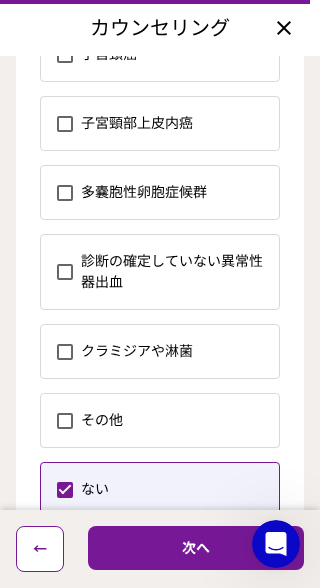 click on "次へ" at bounding box center (196, 548) 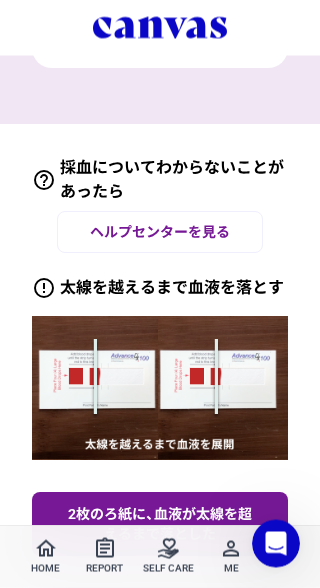 scroll, scrollTop: 1926, scrollLeft: 0, axis: vertical 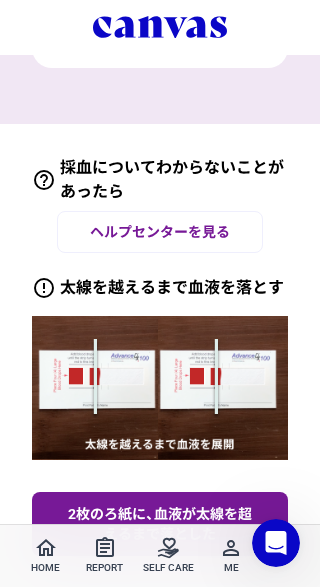click on "2枚のろ紙に、血液が太線を超えるまで落とした" at bounding box center [160, 525] 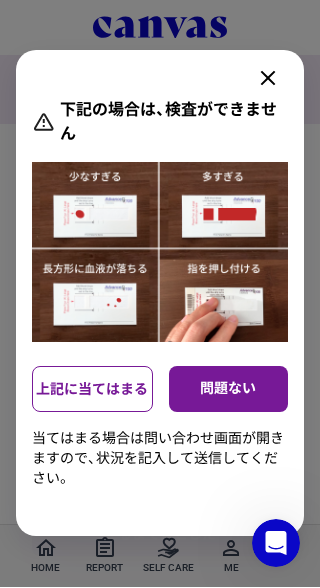 click on "問題ない" at bounding box center (228, 390) 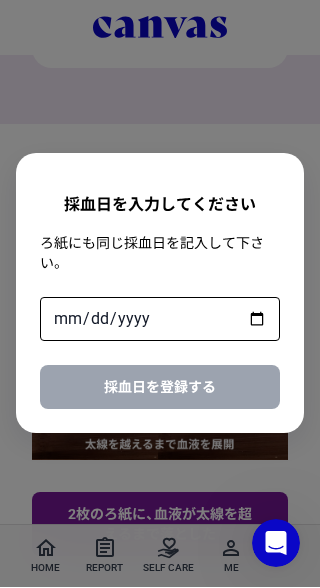 click on "採血日を入力してください
ろ紙にも同じ採血日を記入して下さい。                             採血日を登録する" at bounding box center (160, 294) 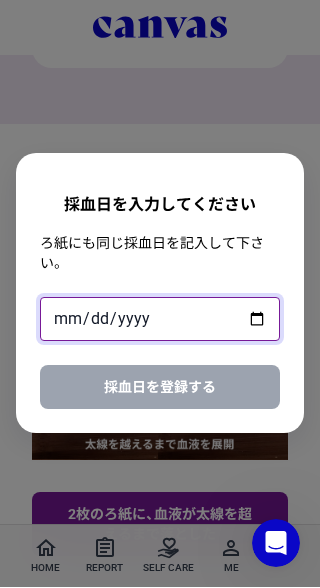 click at bounding box center [160, 320] 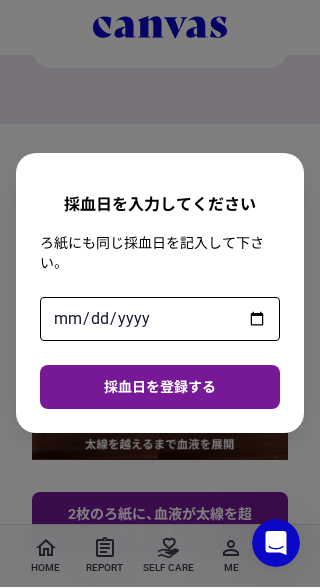 click on "採血日を登録する" at bounding box center [160, 388] 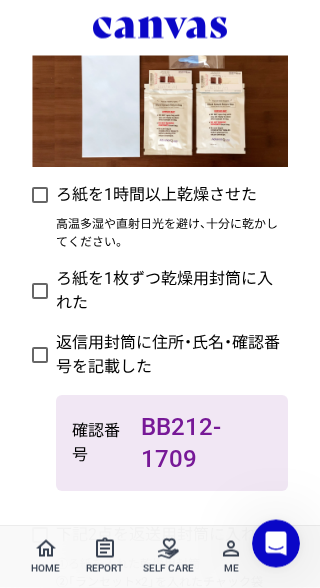 scroll, scrollTop: 711, scrollLeft: 0, axis: vertical 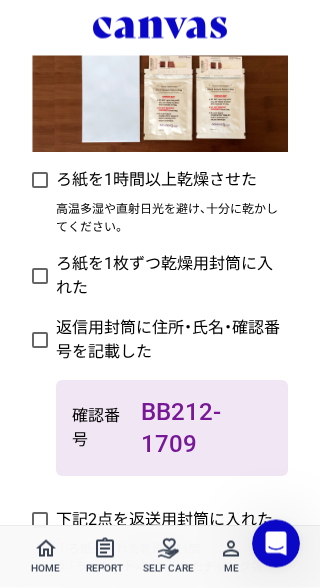 click at bounding box center (44, 181) 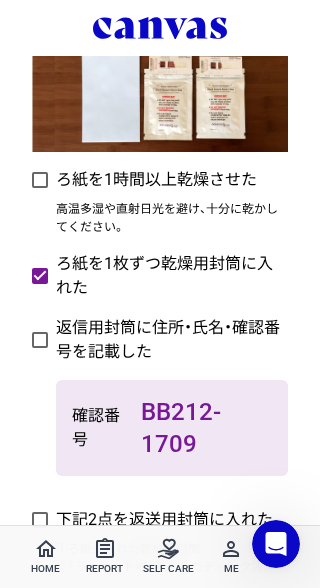 click at bounding box center (44, 180) 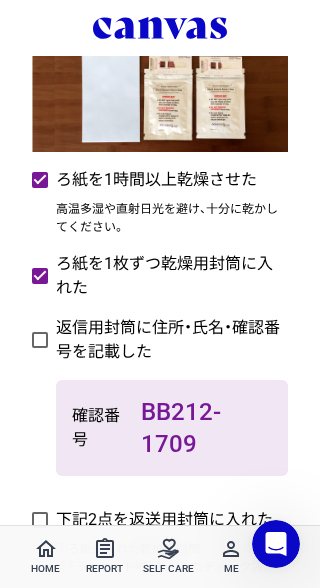 click at bounding box center [40, 340] 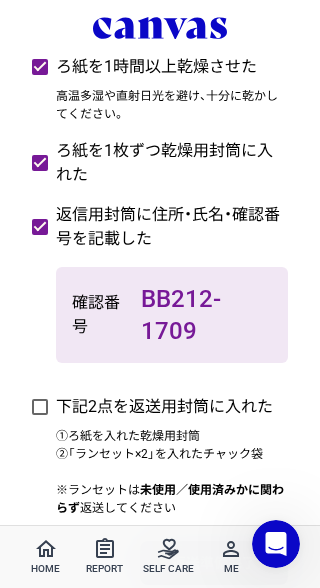 scroll, scrollTop: 853, scrollLeft: 0, axis: vertical 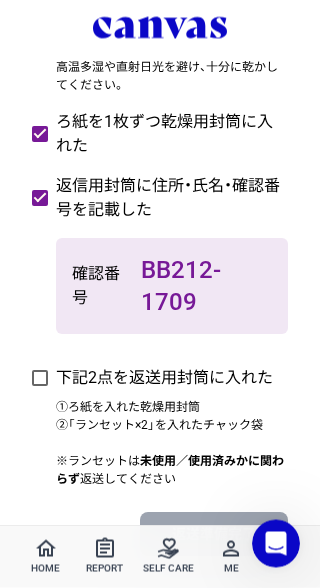 click at bounding box center (40, 379) 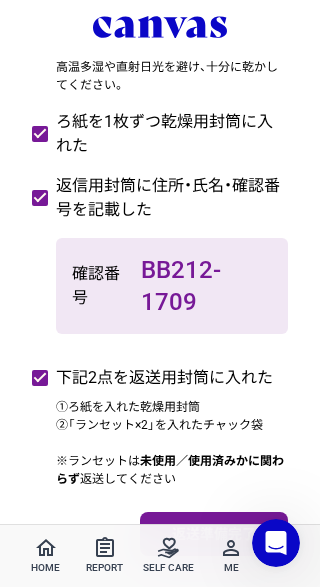 click on "返送準備完了" at bounding box center [214, 535] 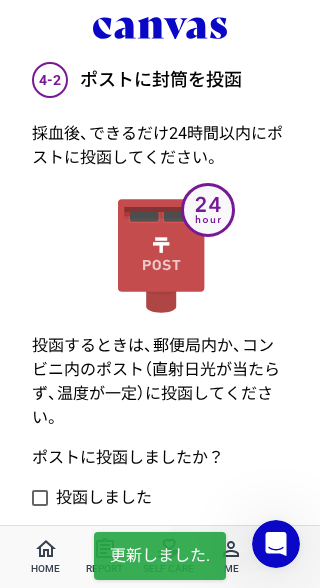 scroll, scrollTop: 716, scrollLeft: 0, axis: vertical 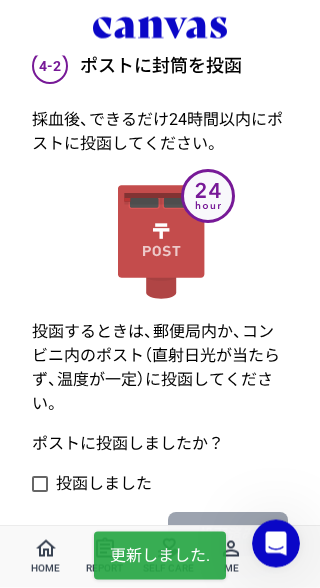 click at bounding box center (40, 485) 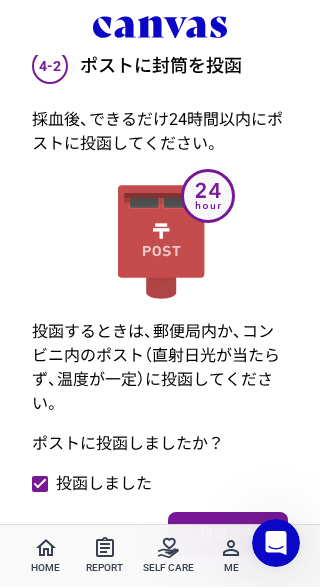 click on "投函済み" at bounding box center [228, 535] 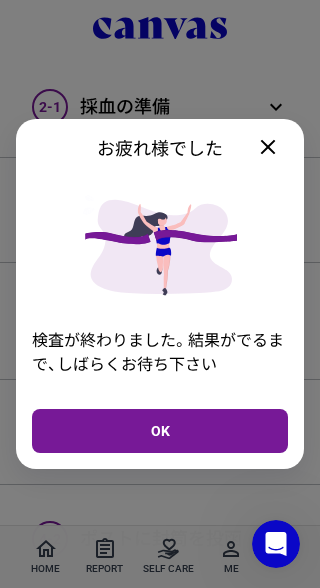 click on "OK" at bounding box center [160, 431] 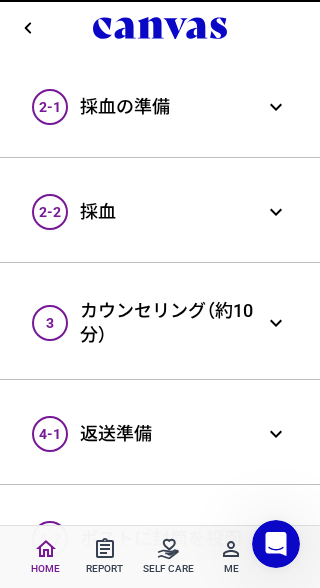 scroll, scrollTop: 0, scrollLeft: 0, axis: both 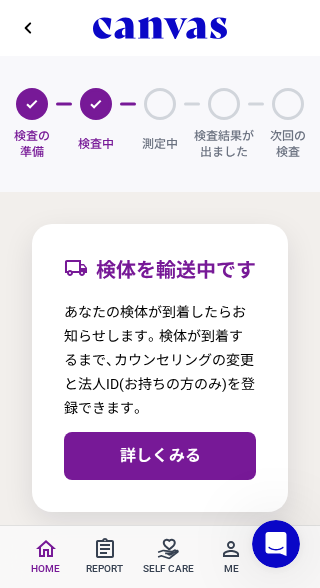 click on "Report" at bounding box center (104, 568) 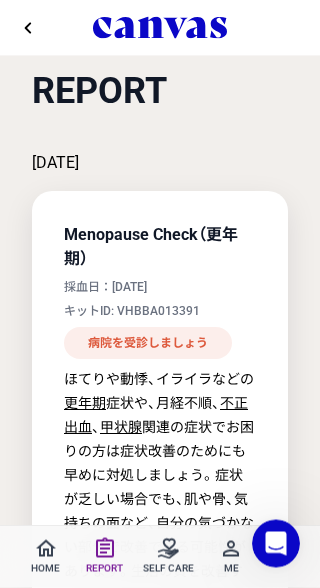 scroll, scrollTop: 0, scrollLeft: 0, axis: both 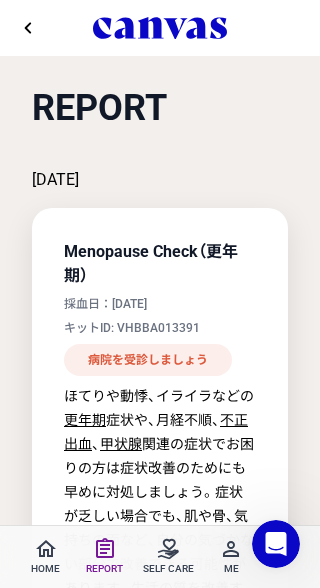 click on "navigate_before" at bounding box center (28, 28) 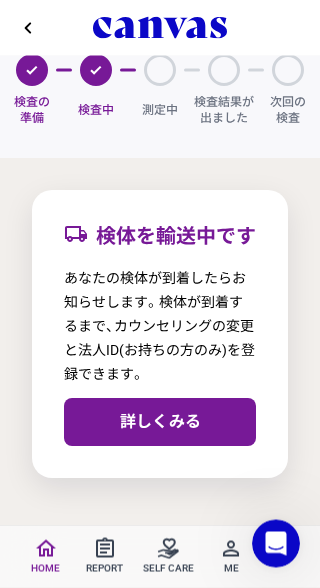 scroll, scrollTop: 52, scrollLeft: 0, axis: vertical 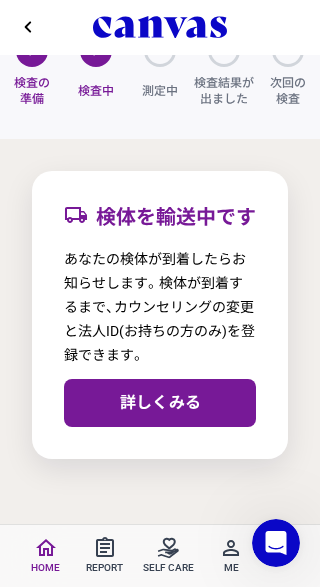 click on "person_outline
Me" at bounding box center (231, 556) 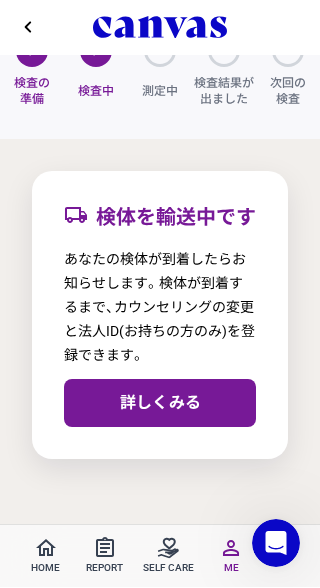 scroll, scrollTop: 53, scrollLeft: 0, axis: vertical 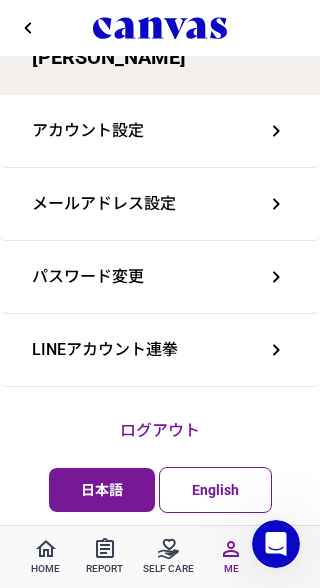 click 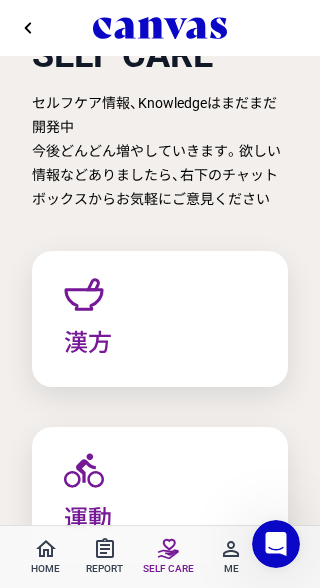 click on "assignment" at bounding box center [105, 549] 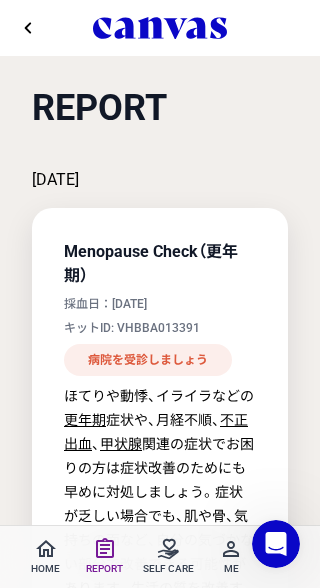 click on "navigate_before
Home
Report
Self Care
account_circle
アカウント設定
メールアドレス設定
パスワード設定
LINEアカウント連携
言語         English 日本語
ログアウト
close
Home
Report
Self Care
account_circle
みい子
miiko.5656nya@protonmail.ch
アカウント設定
メールアドレス設定
パスワード設定
ログアウト
Report
2025年04月
更年期 、" at bounding box center [160, 447] 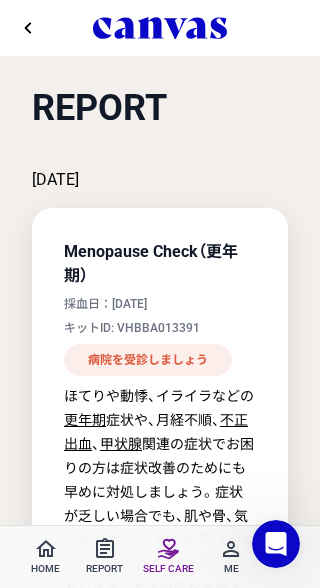 scroll, scrollTop: 53, scrollLeft: 0, axis: vertical 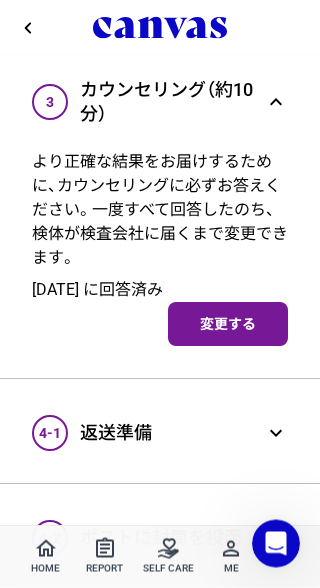 click on "expand_more" at bounding box center (276, 539) 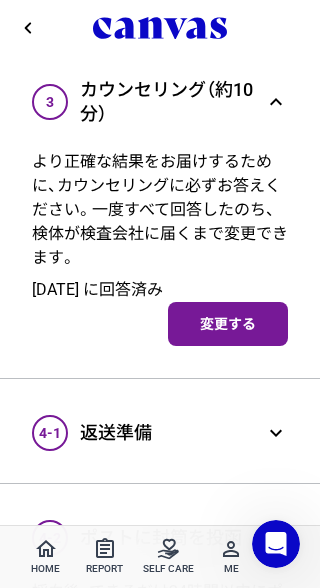 scroll, scrollTop: 1300, scrollLeft: 0, axis: vertical 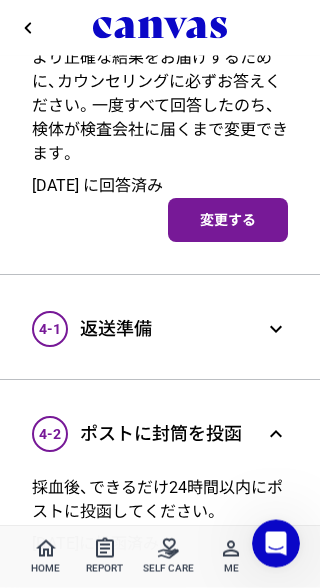 click on "expand_more" at bounding box center [276, 330] 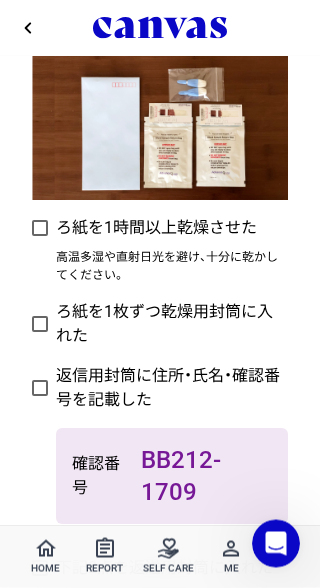 scroll, scrollTop: 1595, scrollLeft: 0, axis: vertical 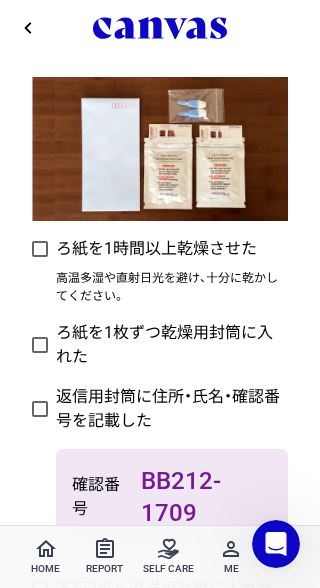 click on "ろ紙を1時間以上乾燥させた" at bounding box center [156, 249] 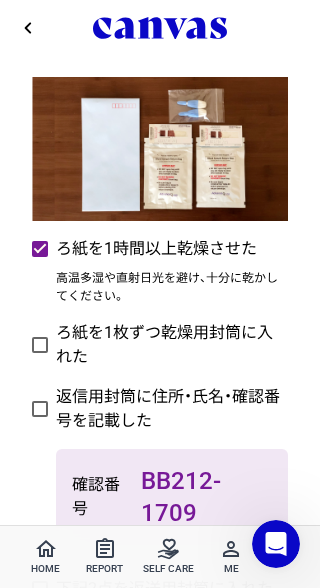 click at bounding box center [40, 345] 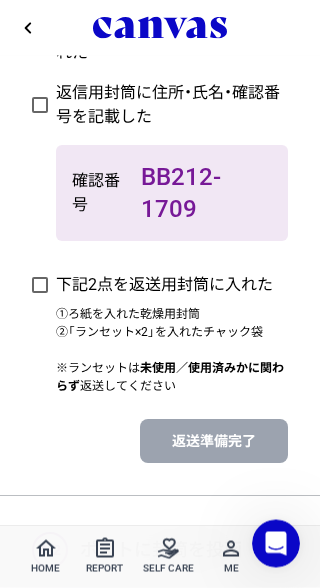 scroll, scrollTop: 1907, scrollLeft: 0, axis: vertical 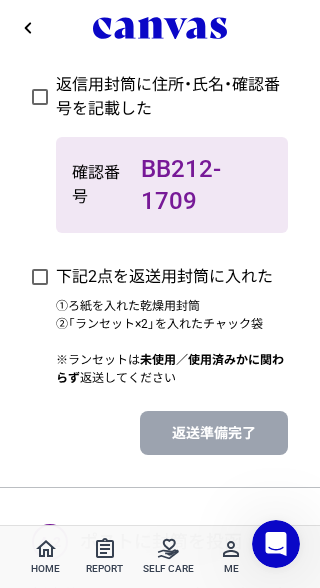 click at bounding box center [40, 97] 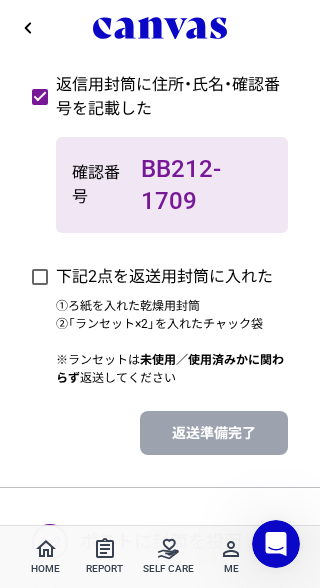 click at bounding box center (40, 277) 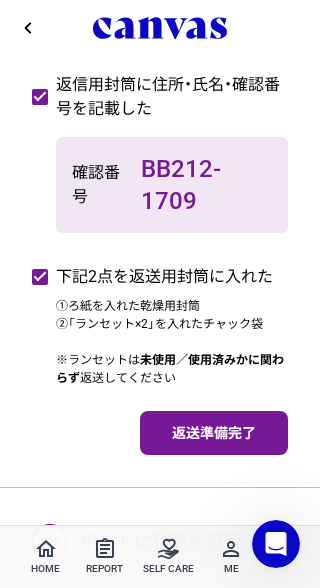 click on "返送準備完了" at bounding box center [214, 433] 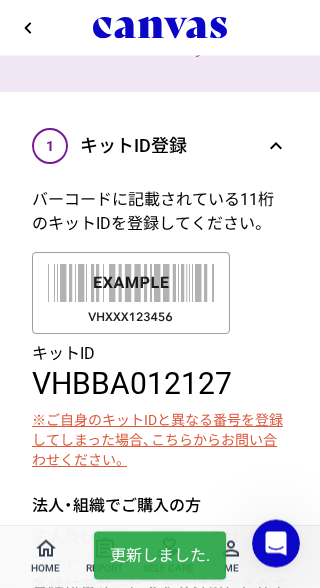 scroll, scrollTop: 0, scrollLeft: 0, axis: both 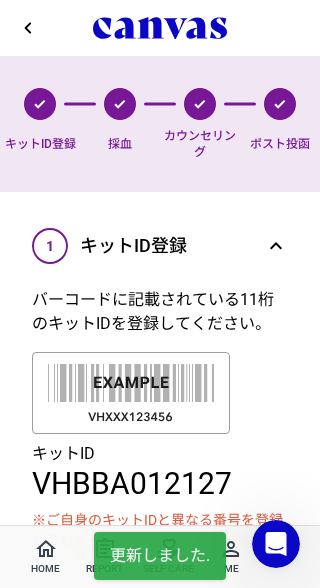 click on "navigate_before" at bounding box center (28, 28) 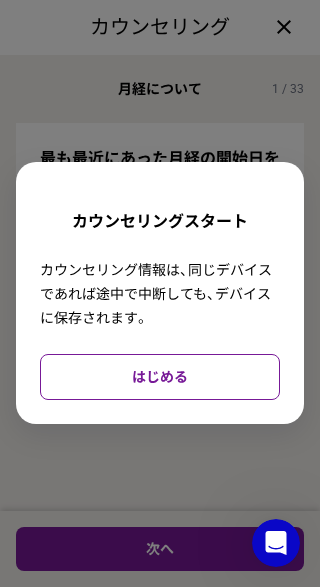 click on "カウンセリングスタート
カウンセリング情報は、同じデバイスであれば途中で中断しても、デバイスに保存されます。
はじめる" at bounding box center [160, 294] 